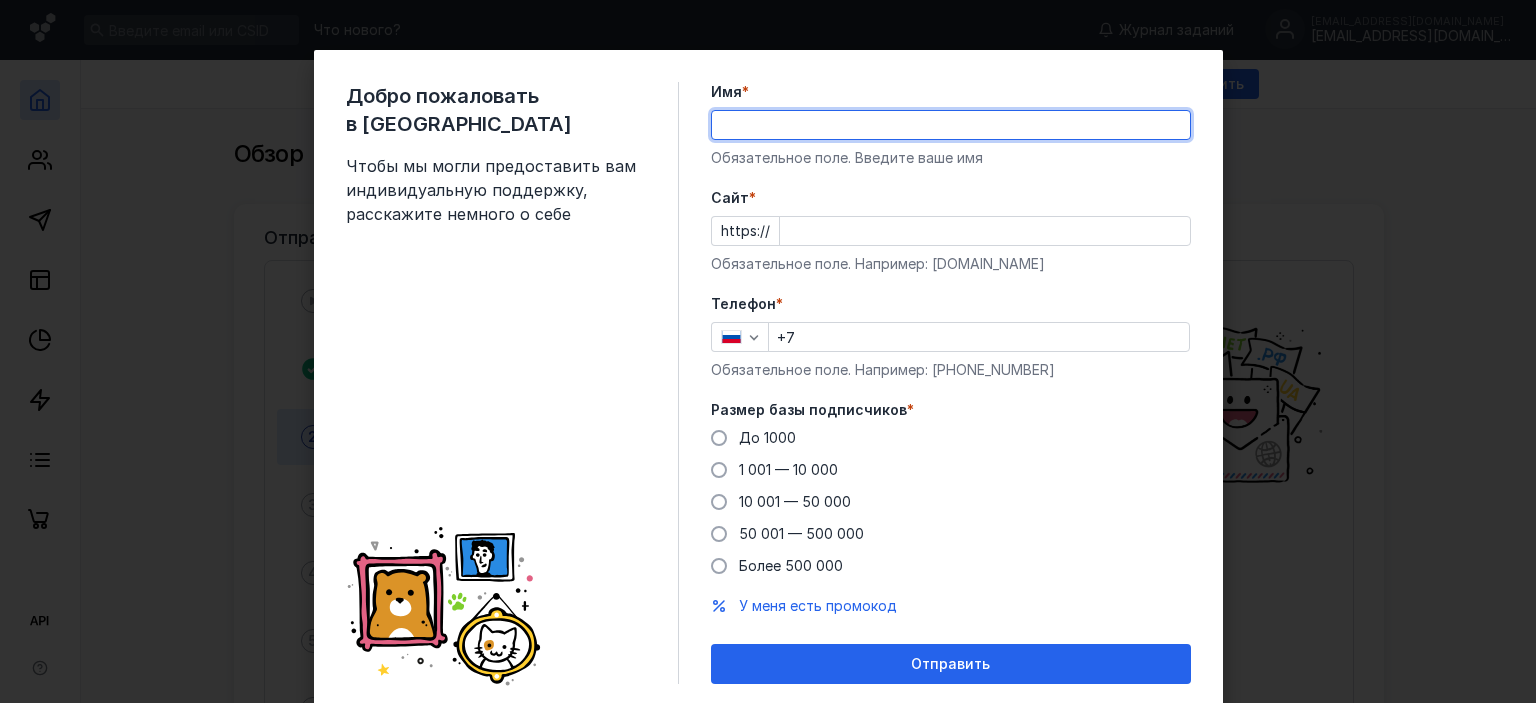 scroll, scrollTop: 0, scrollLeft: 0, axis: both 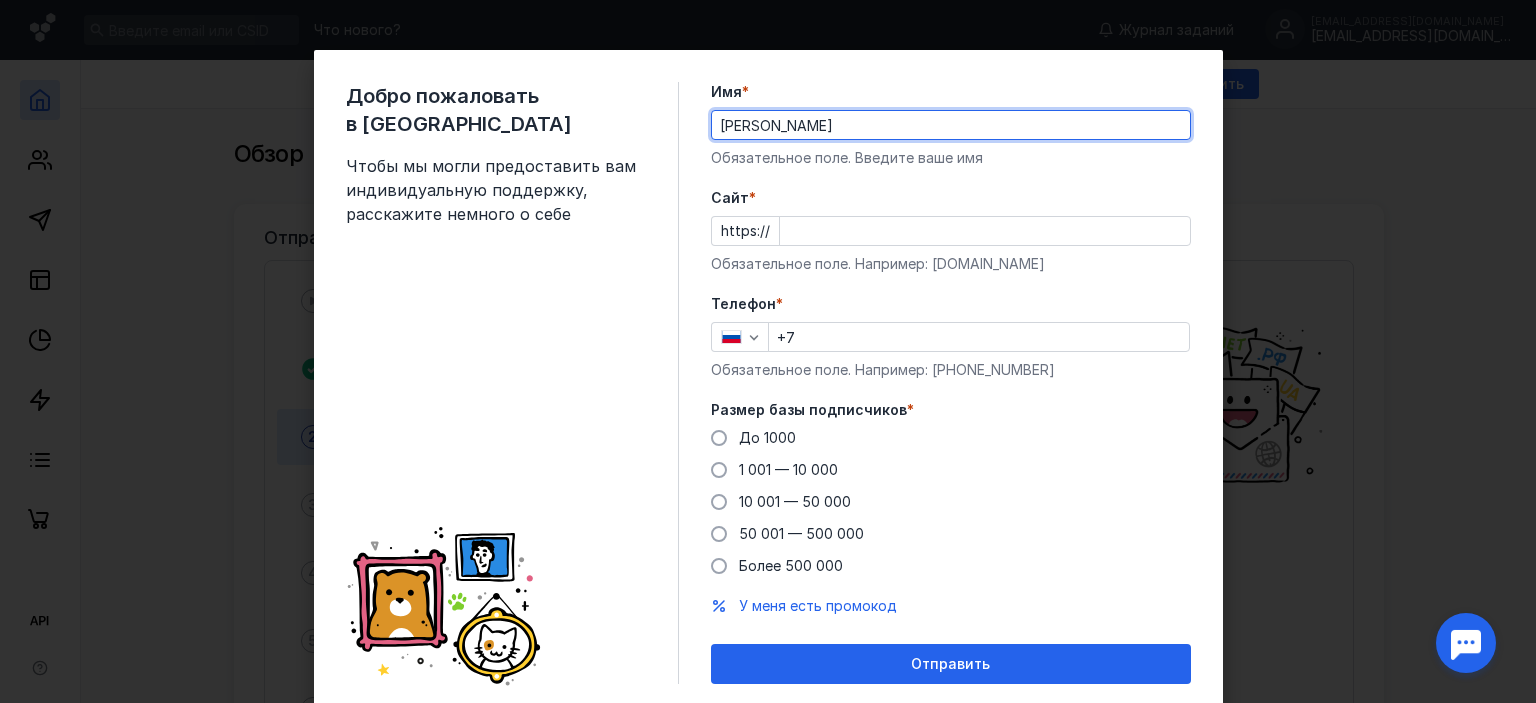 type on "[PERSON_NAME]" 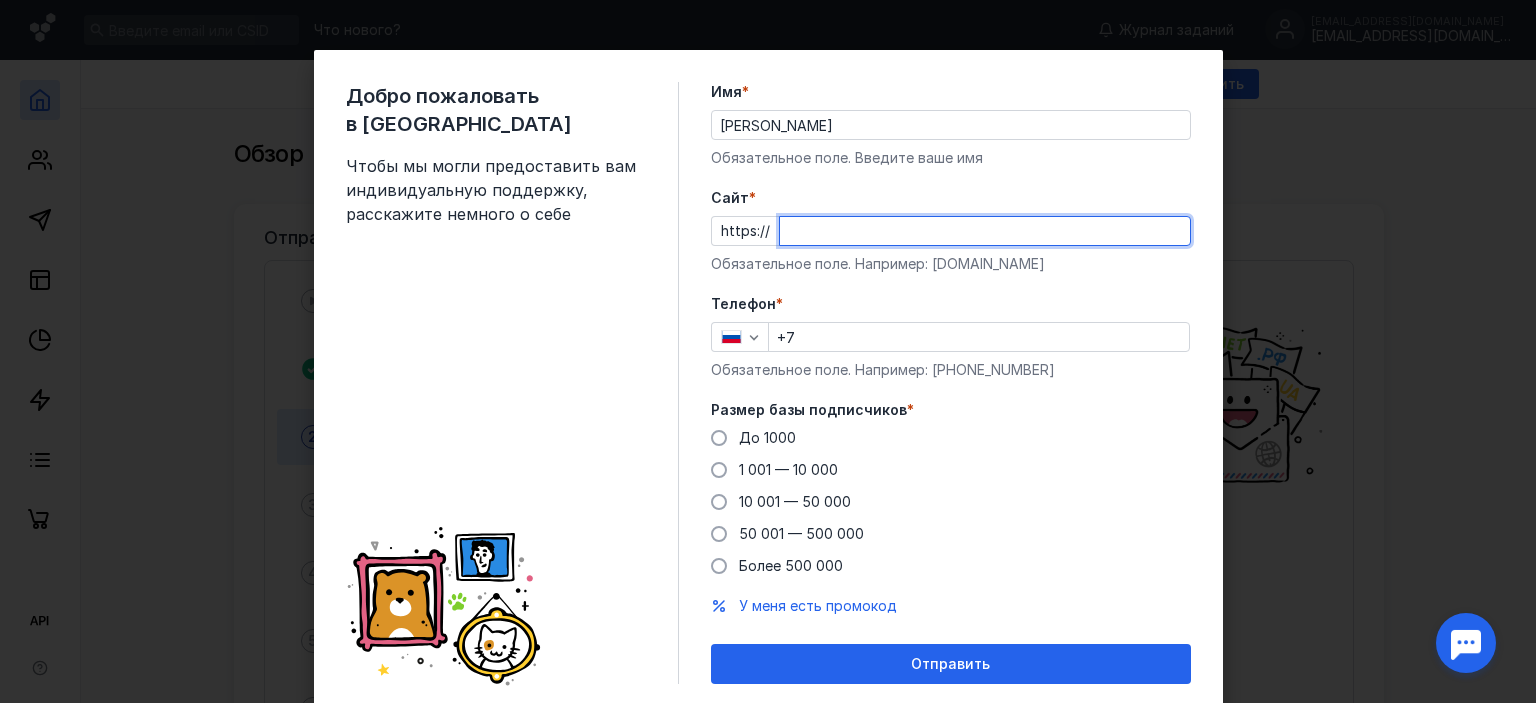 click on "Cайт  *" at bounding box center (985, 231) 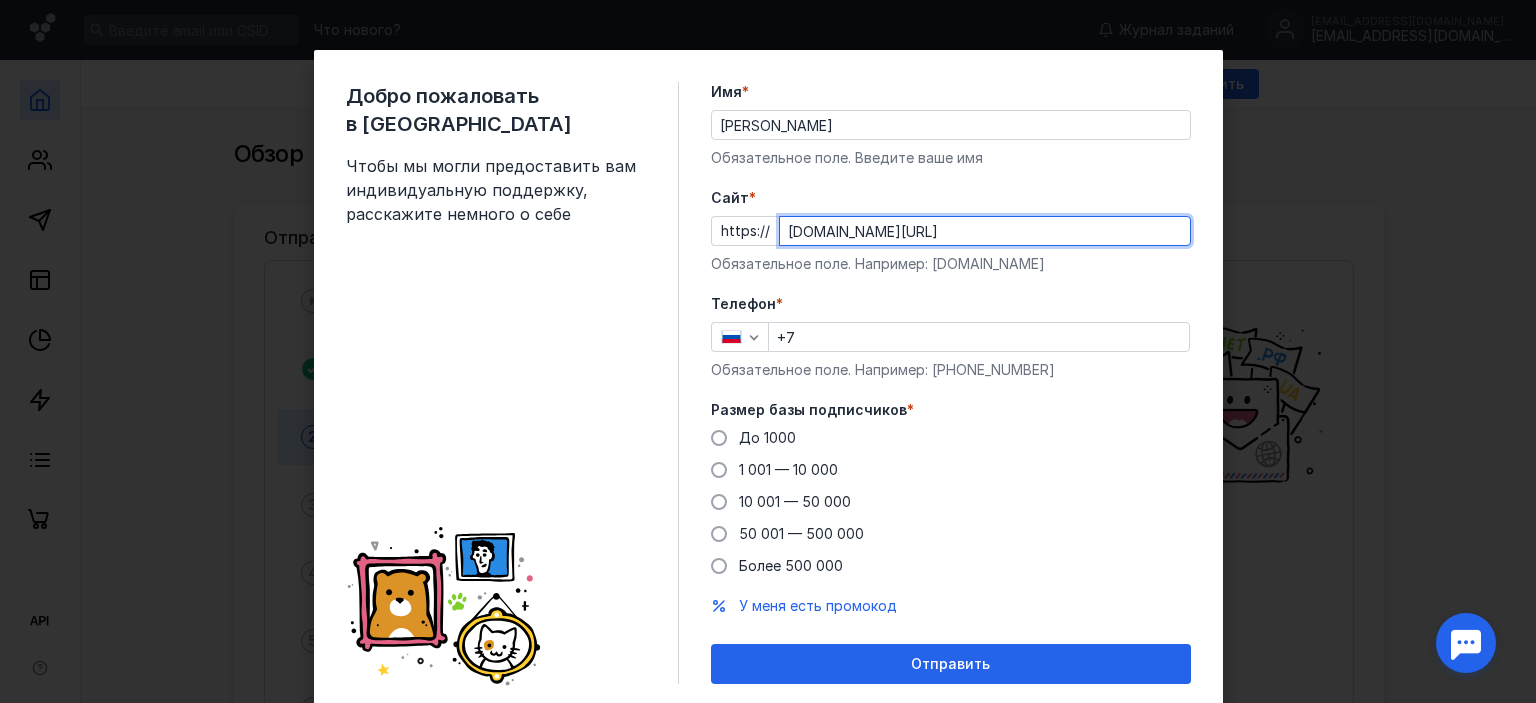 type on "[DOMAIN_NAME][URL]" 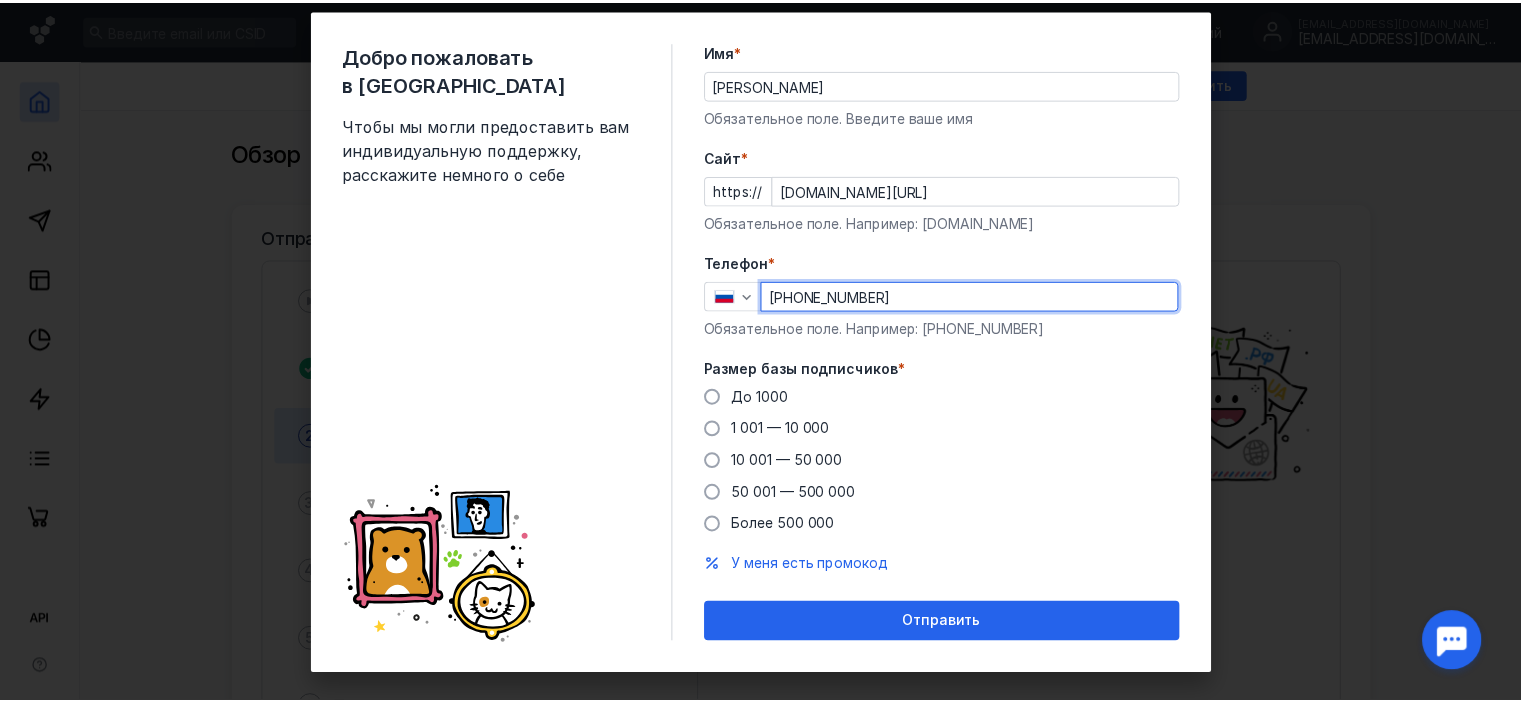 scroll, scrollTop: 63, scrollLeft: 0, axis: vertical 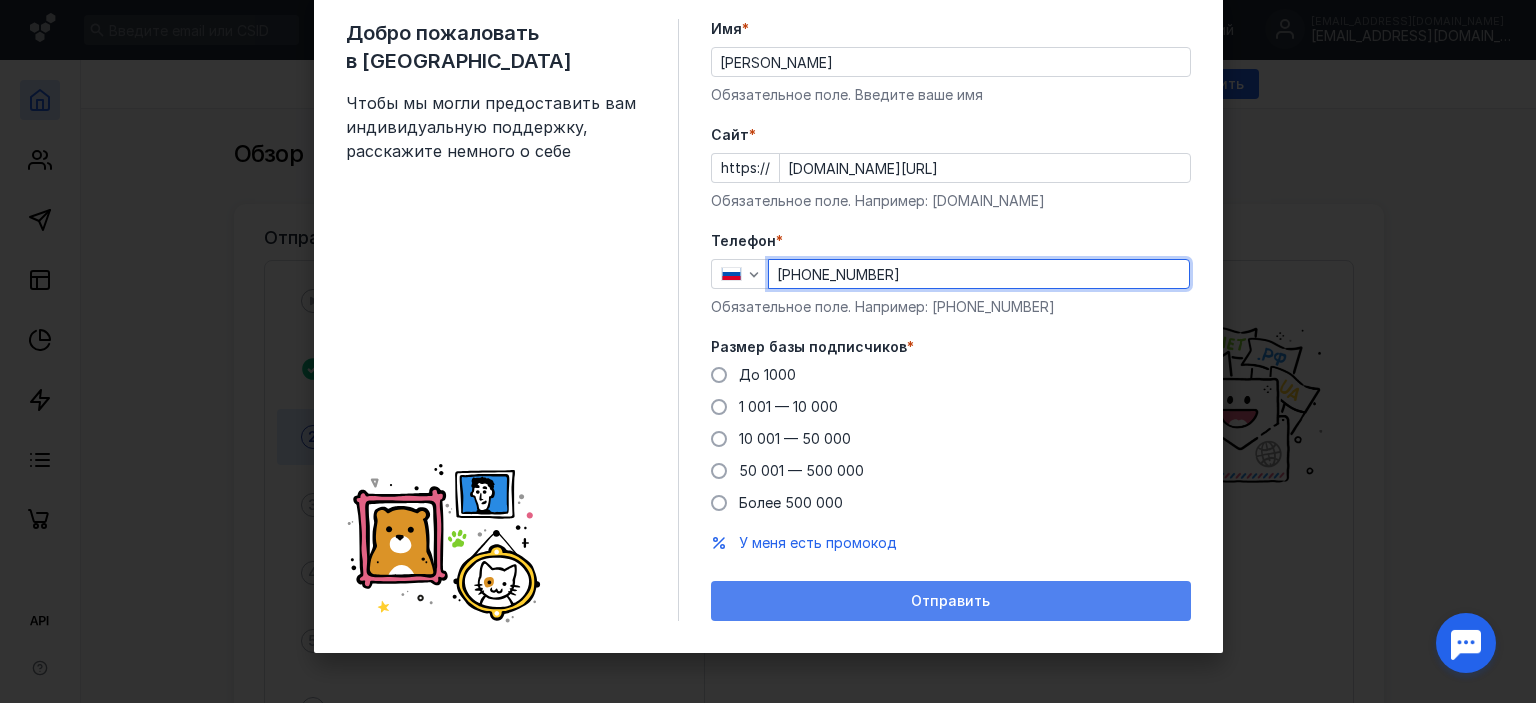 type on "[PHONE_NUMBER]" 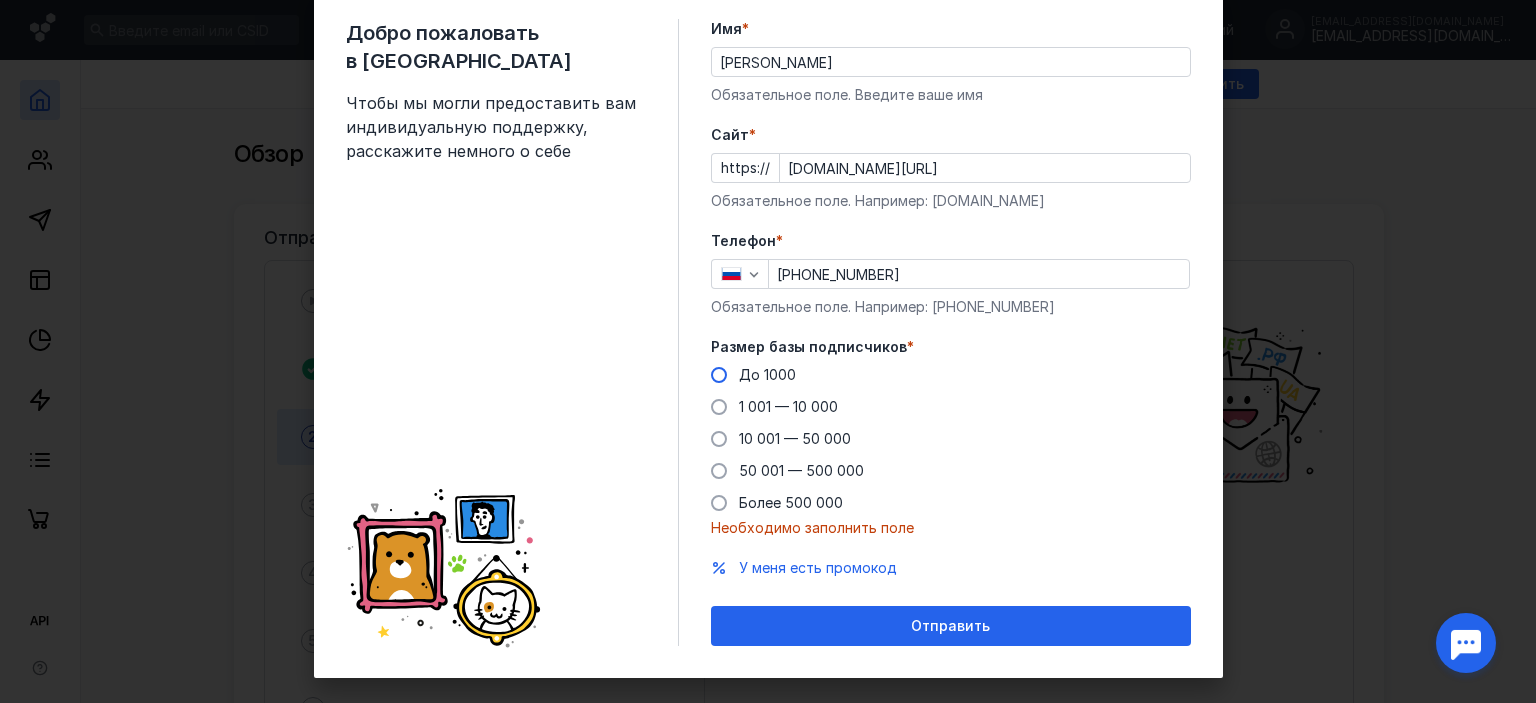 click at bounding box center [719, 375] 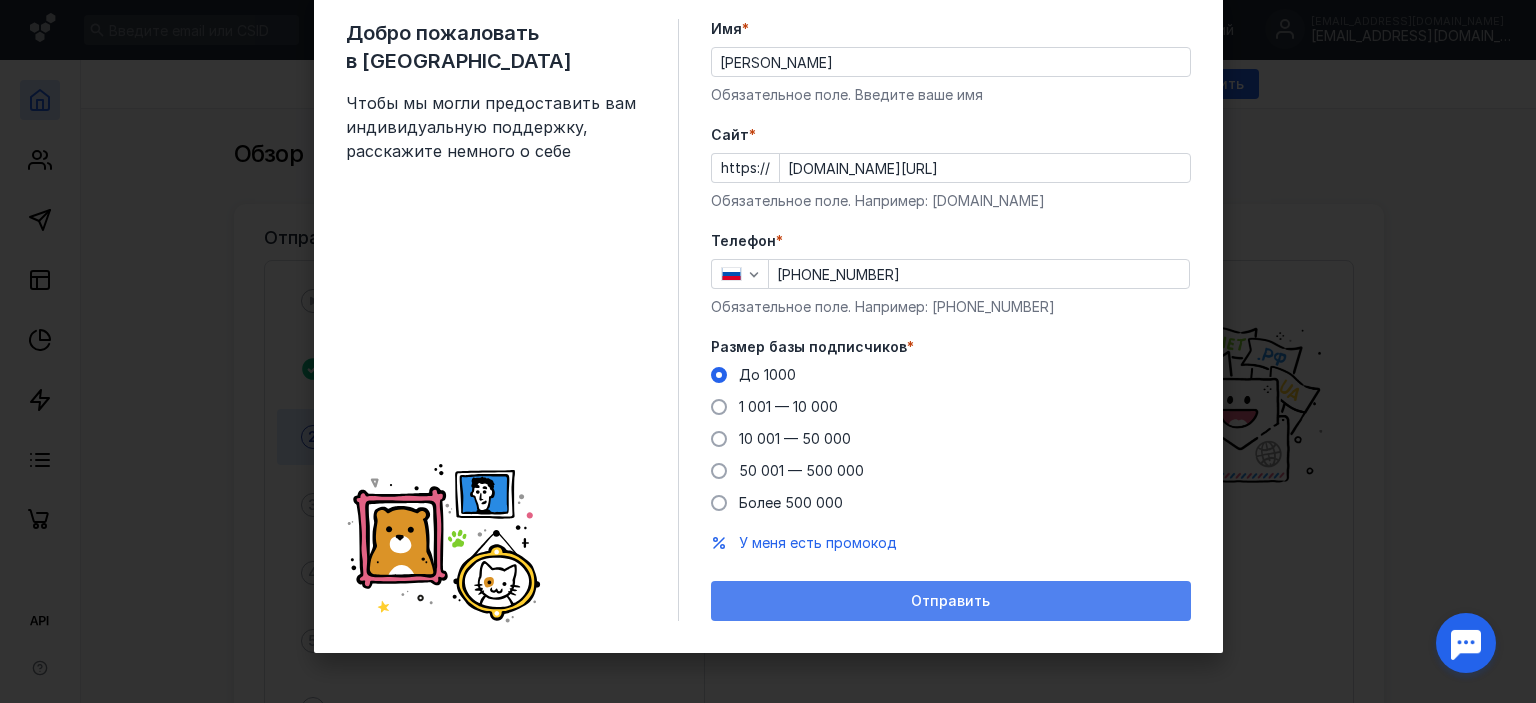 click on "Отправить" at bounding box center (951, 601) 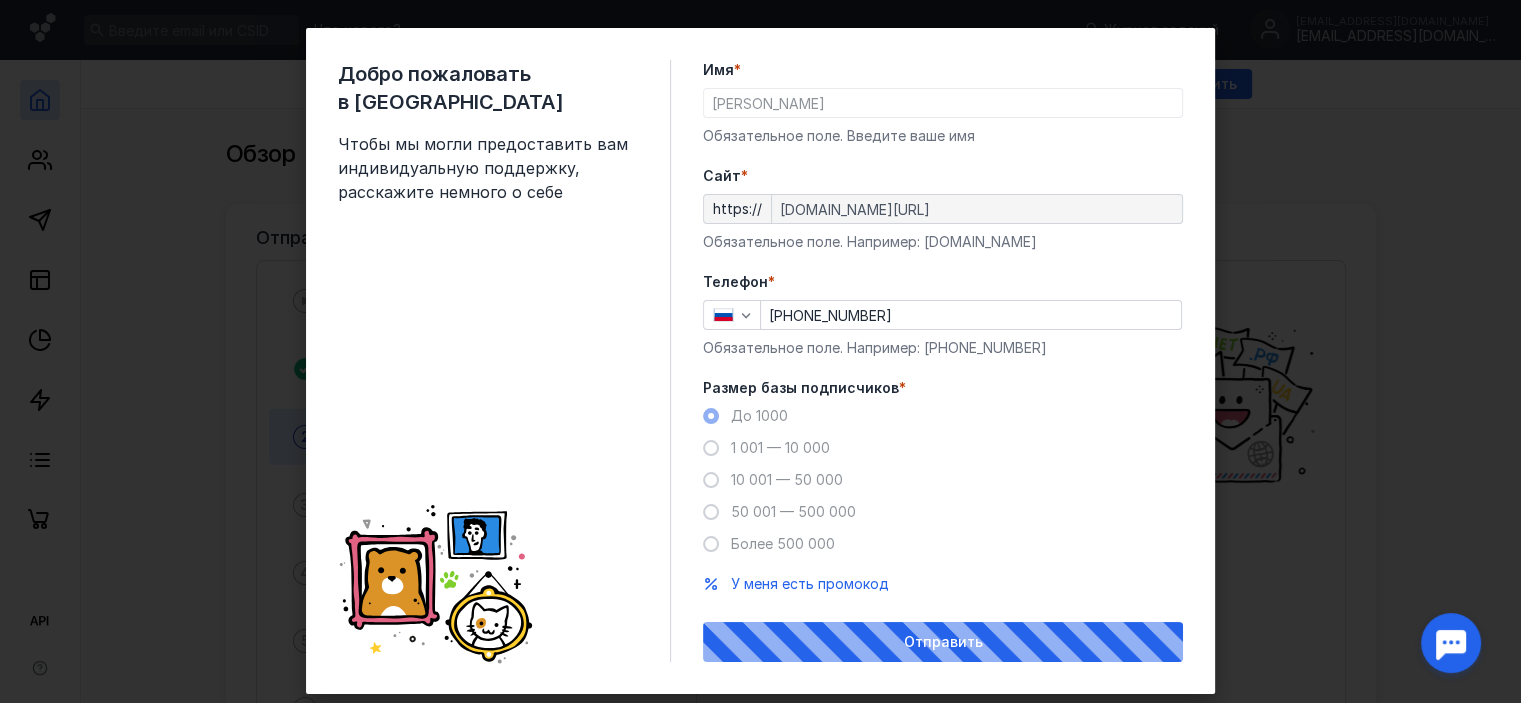 scroll, scrollTop: 0, scrollLeft: 0, axis: both 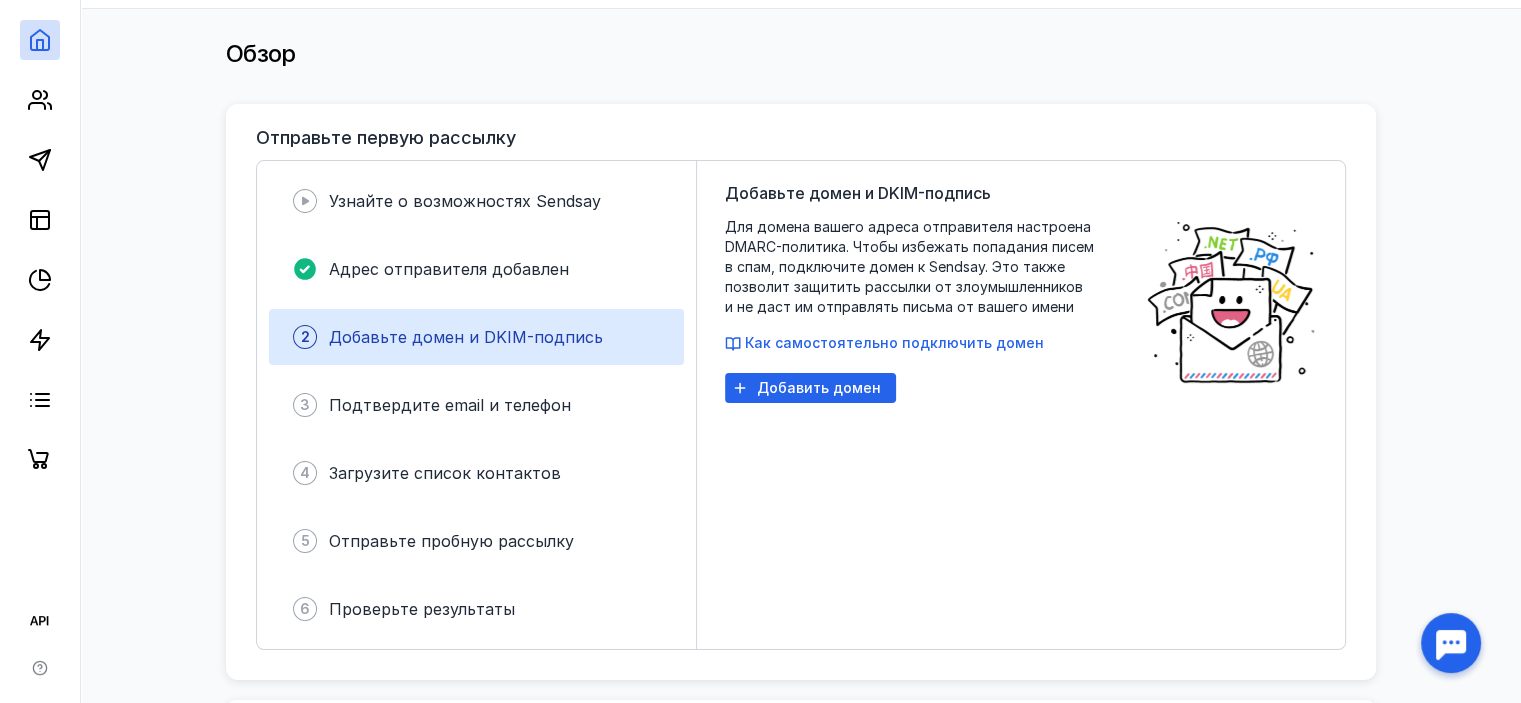 drag, startPoint x: 980, startPoint y: 345, endPoint x: 892, endPoint y: 343, distance: 88.02273 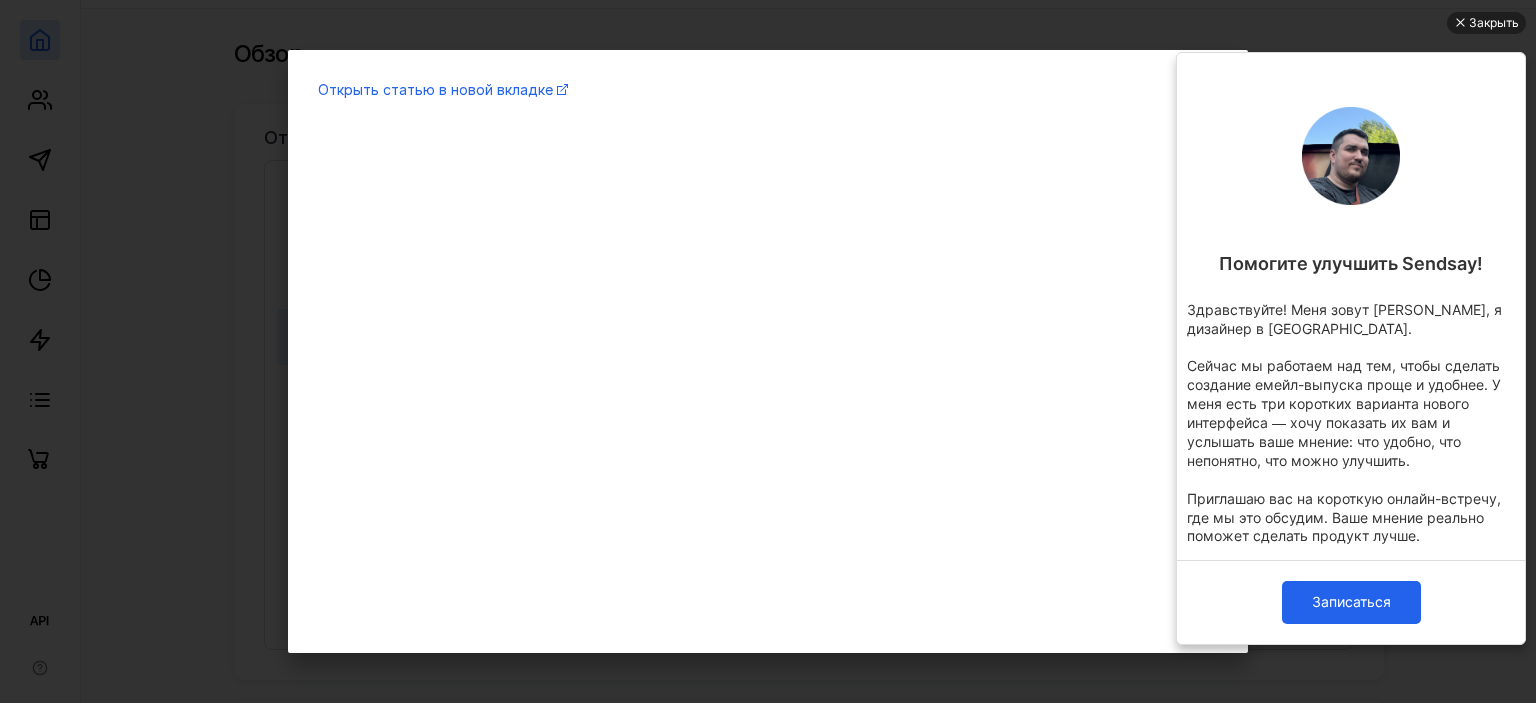 scroll, scrollTop: 0, scrollLeft: 0, axis: both 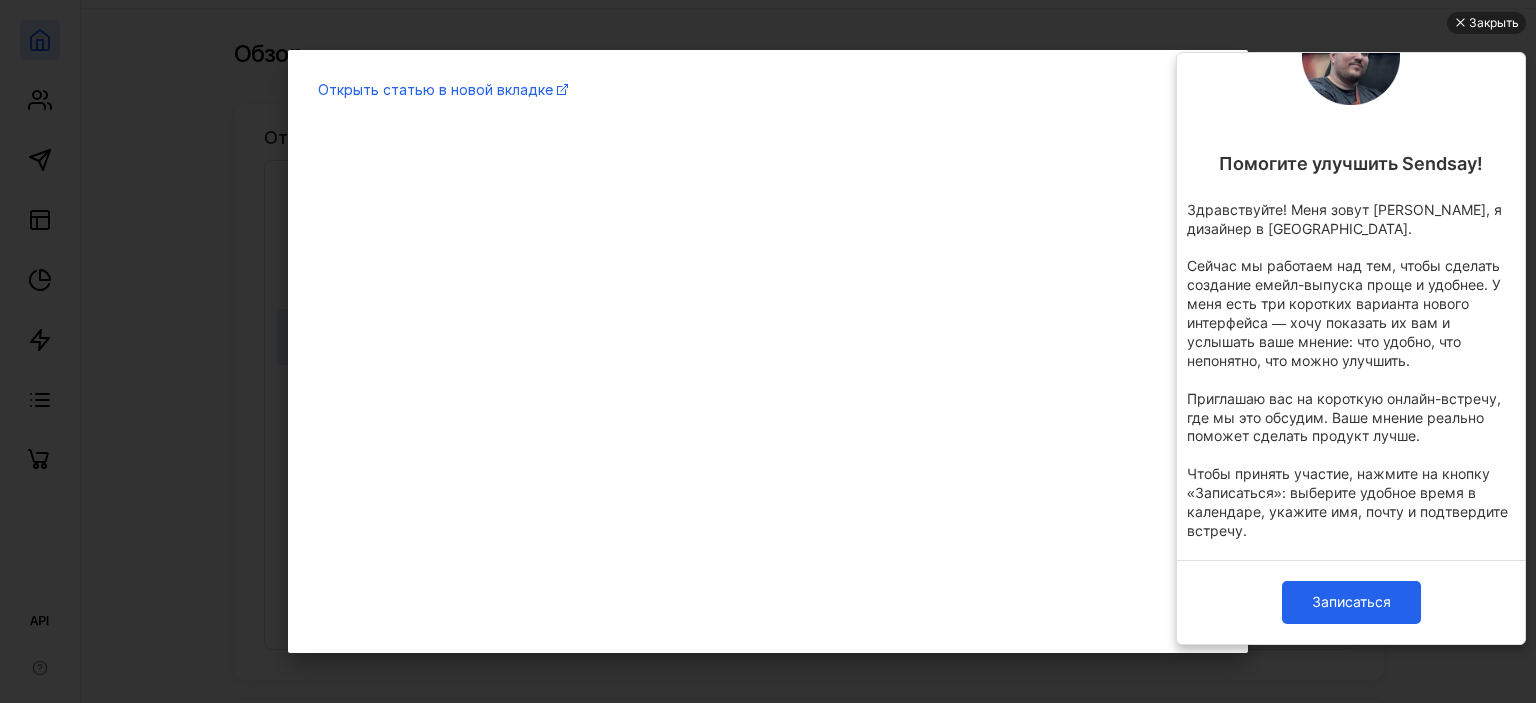 click on "Открыть статью в новой вкладке" at bounding box center [768, 351] 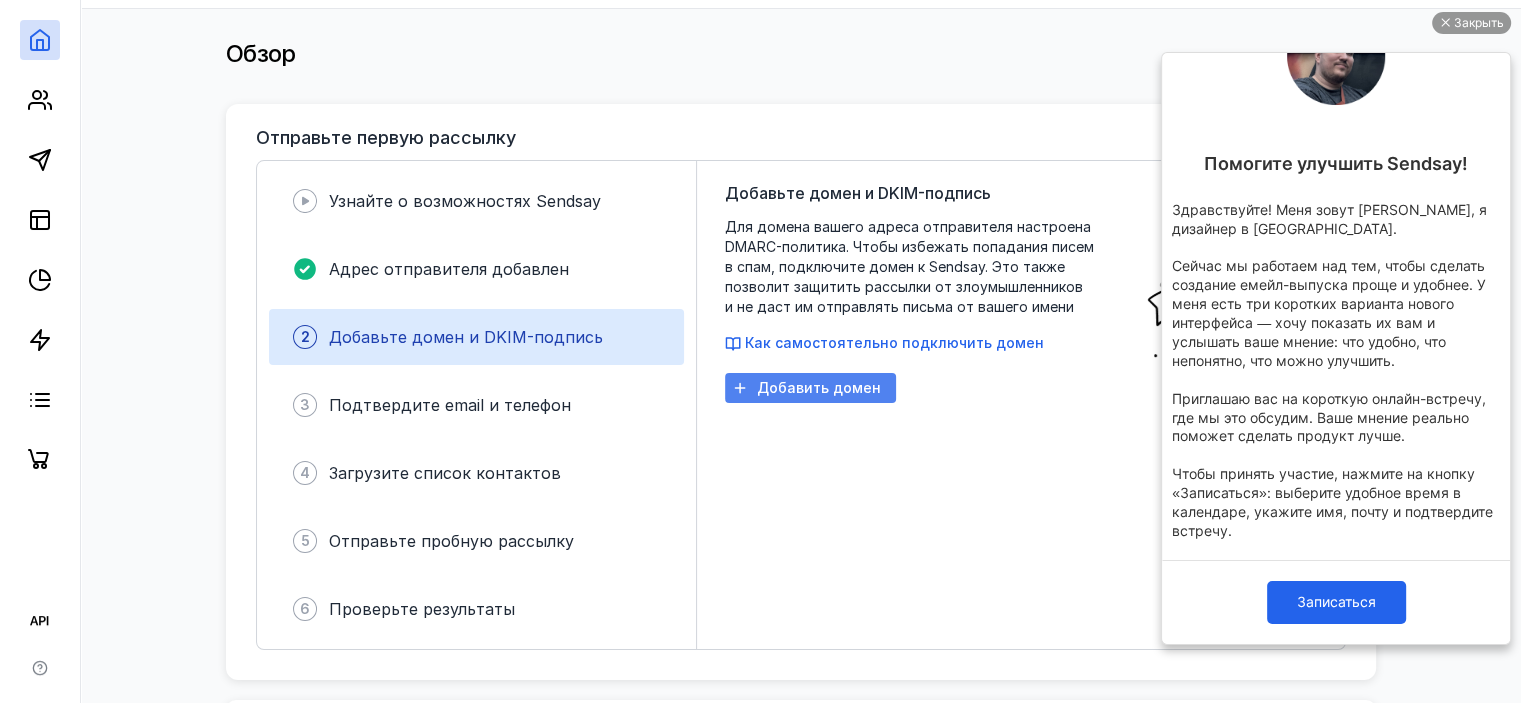 click on "Добавить домен" at bounding box center (810, 388) 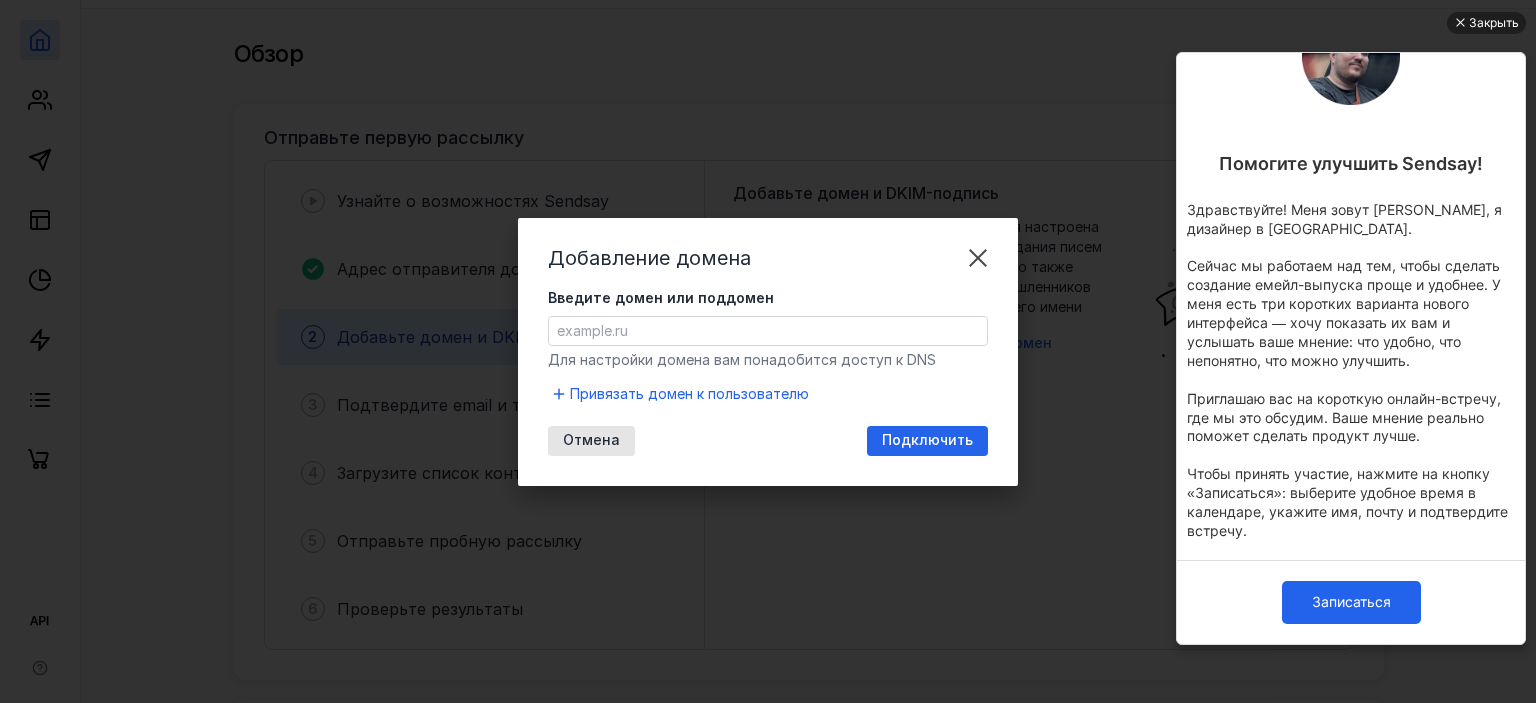 click on "Введите домен или поддомен" at bounding box center [768, 331] 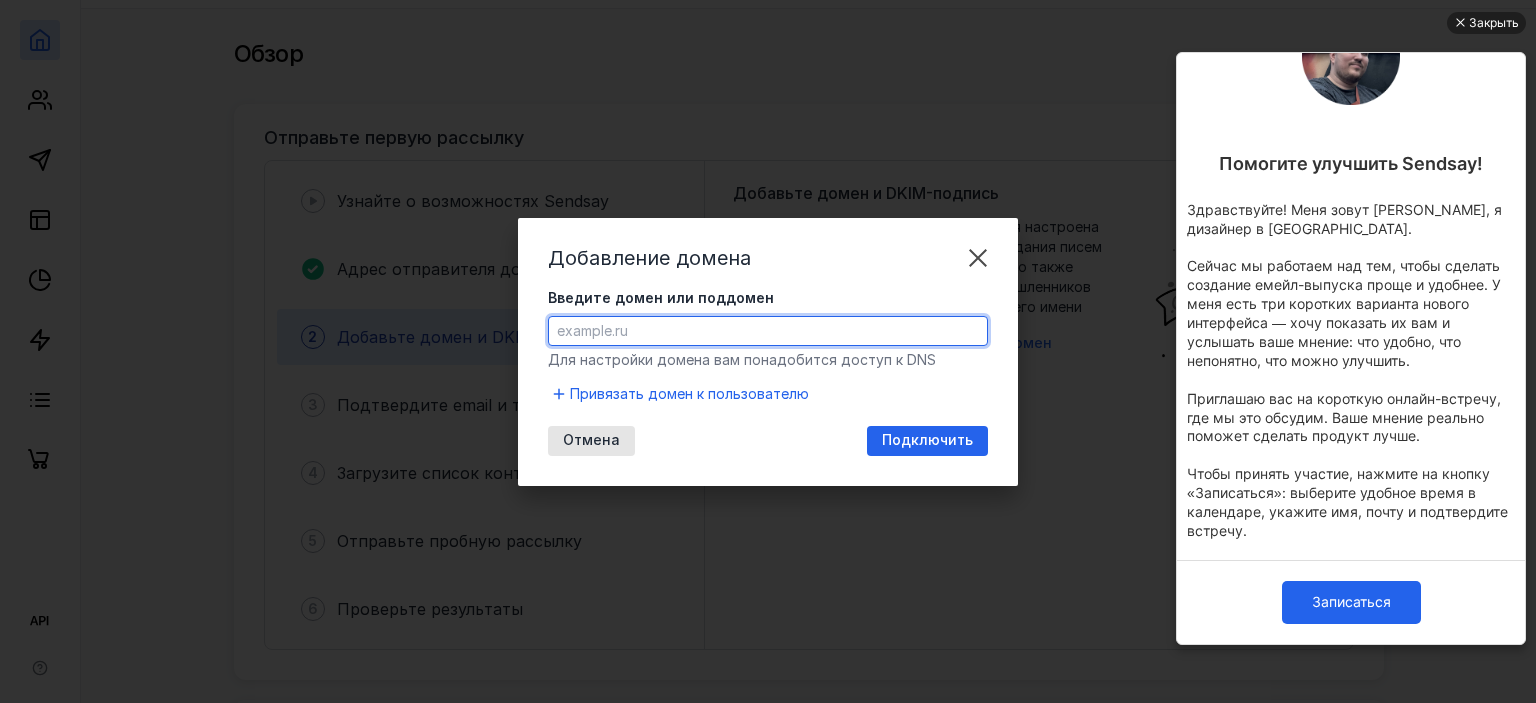 paste on "[URL][DOMAIN_NAME]" 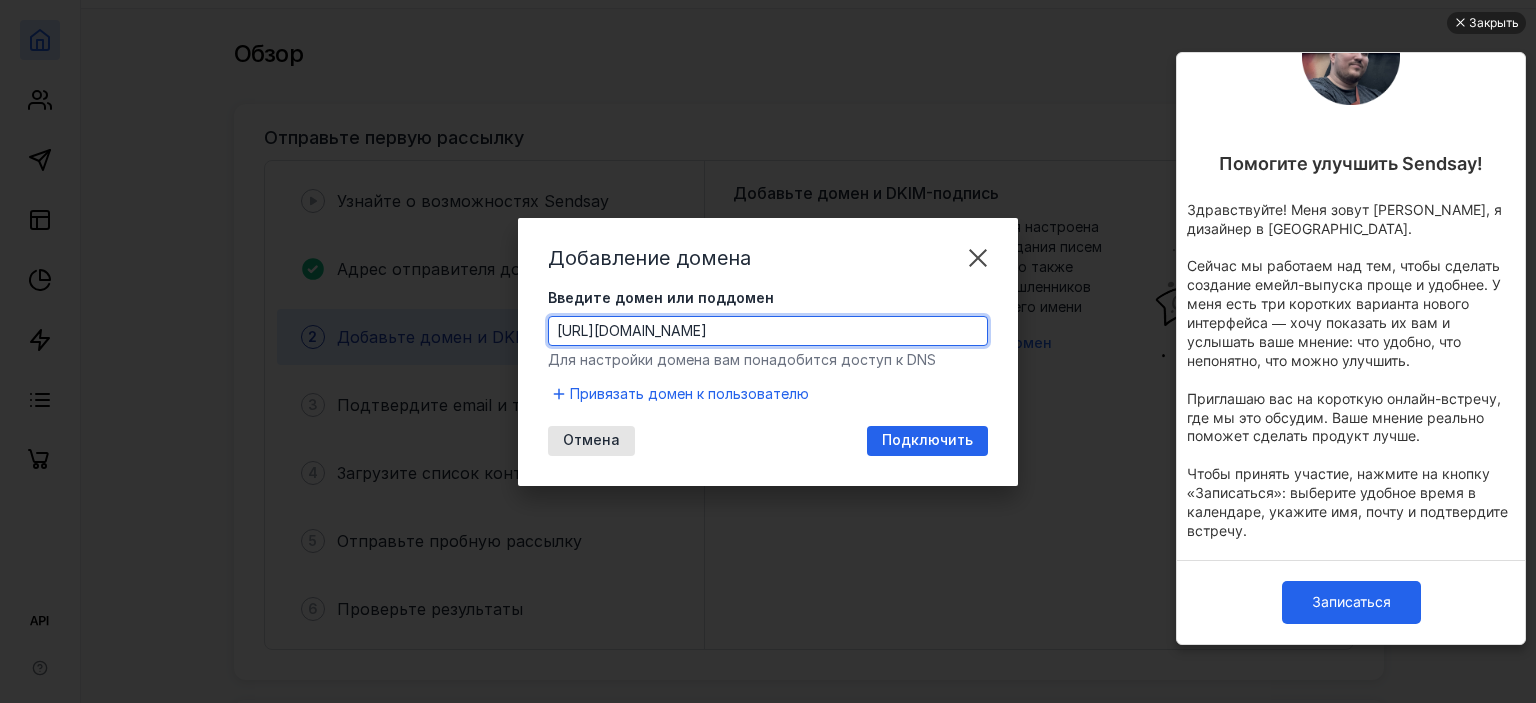 drag, startPoint x: 603, startPoint y: 329, endPoint x: 472, endPoint y: 336, distance: 131.18689 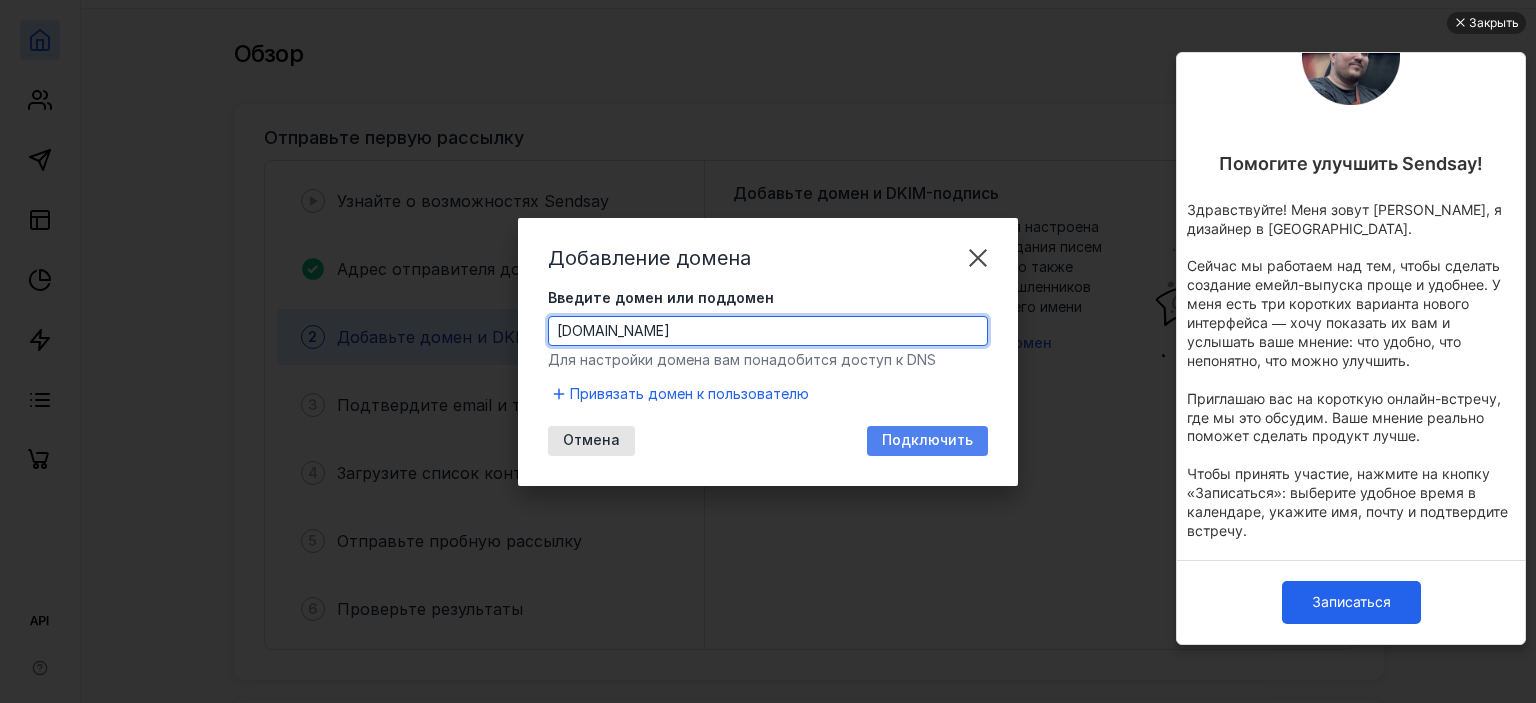type on "[DOMAIN_NAME]" 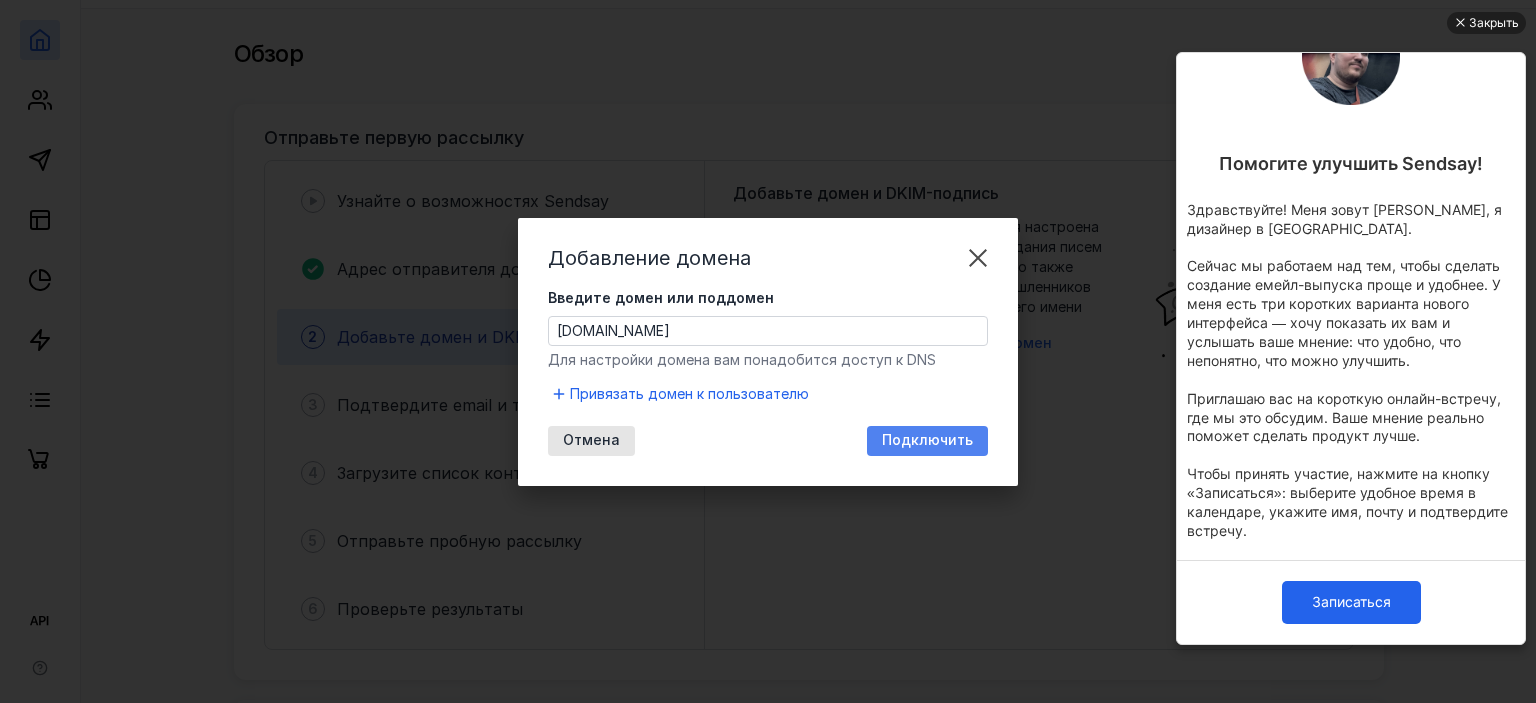 click on "Подключить" at bounding box center [927, 440] 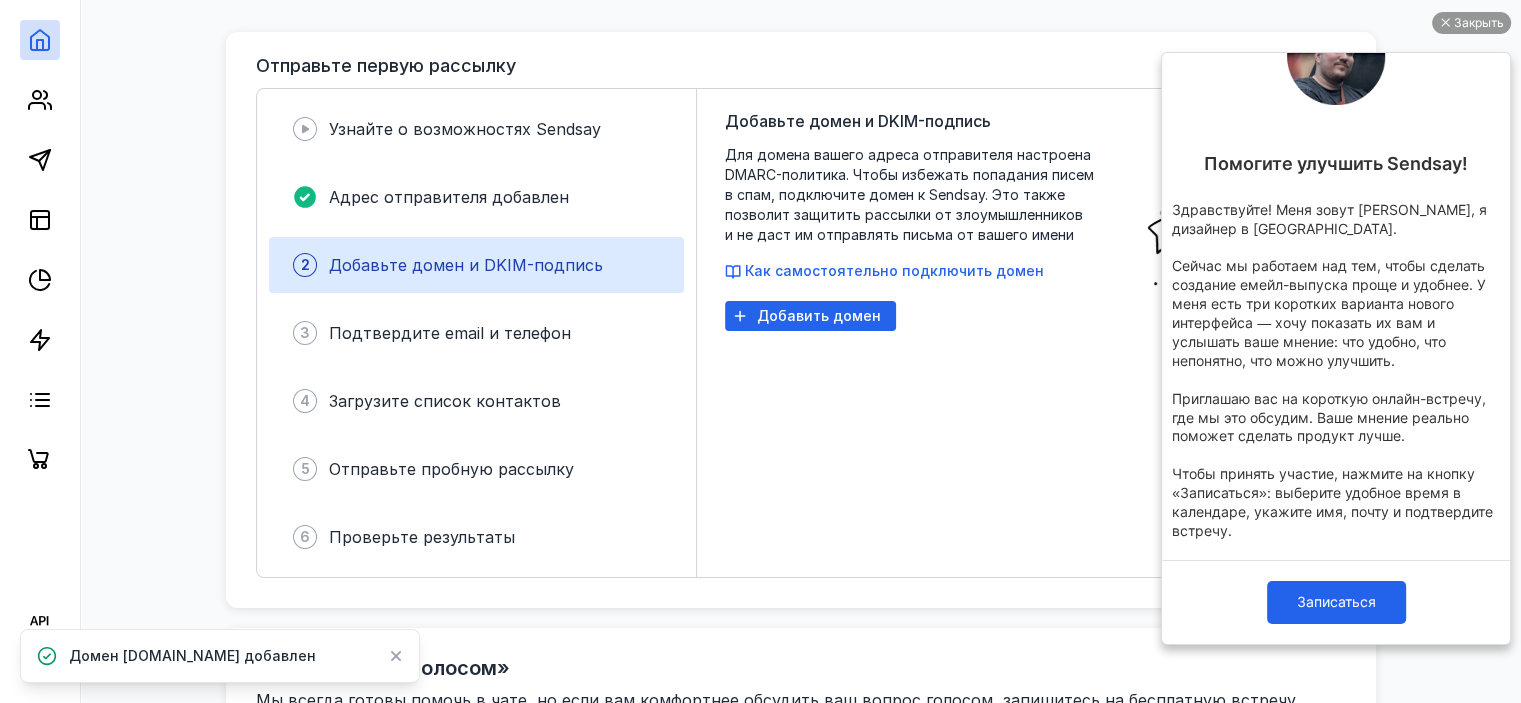 scroll, scrollTop: 200, scrollLeft: 0, axis: vertical 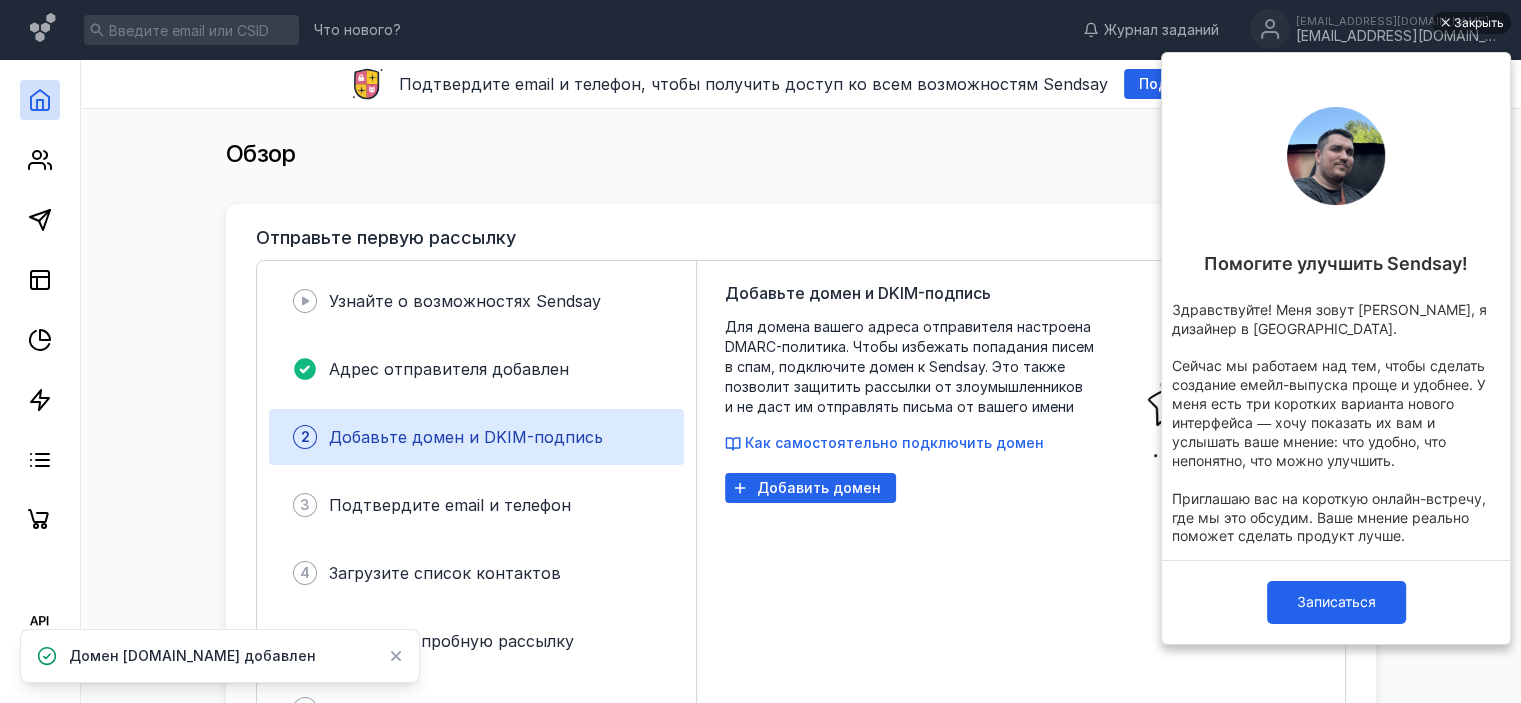 click on "Закрыть
Помогите улучшить Sendsay! Здравствуйте! Меня зовут [PERSON_NAME], я дизайнер в [GEOGRAPHIC_DATA].   Сейчас мы работаем над тем, чтобы сделать создание емейл-выпуска проще и удобнее. У меня есть три коротких варианта нового интерфейса — хочу показать их вам и услышать ваше мнение: что удобно, что непонятно, что можно улучшить. Приглашаю вас на короткую онлайн-встречу, где мы это обсудим. Ваше мнение реально поможет сделать продукт лучше. Если после подтверждения вы не получили письмо со ссылкой на встречу — напишите мне в  Telegram ." at bounding box center (1336, 353) 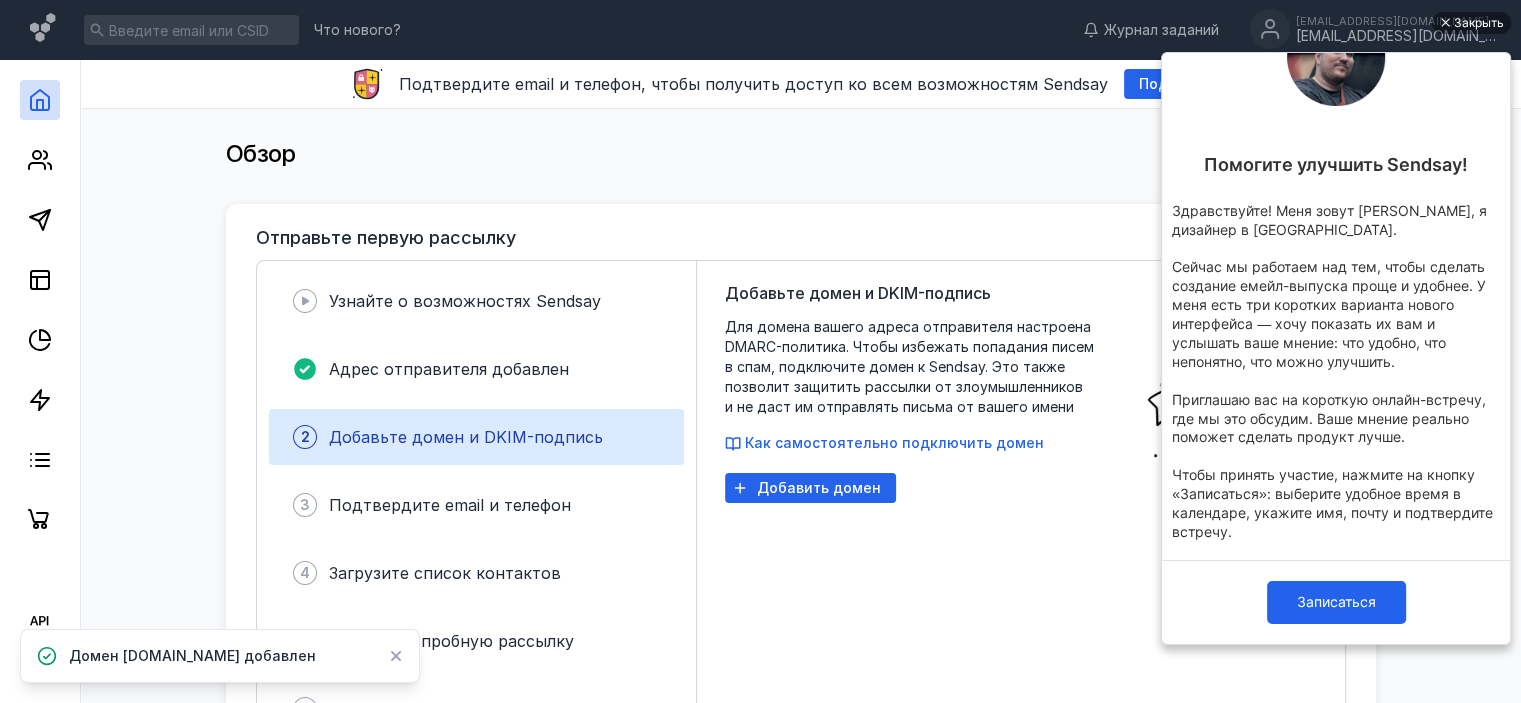 scroll, scrollTop: 168, scrollLeft: 0, axis: vertical 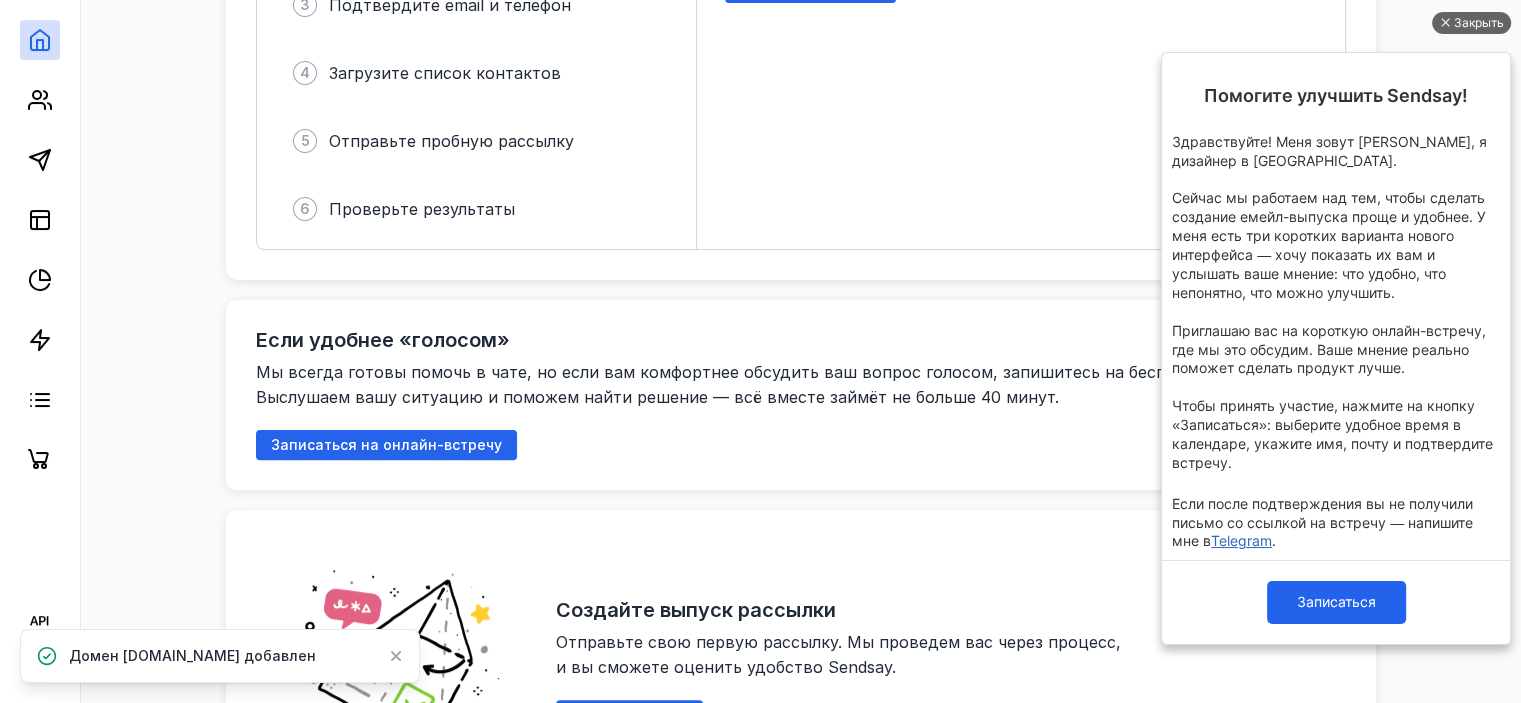 click on "Закрыть" at bounding box center (1479, 23) 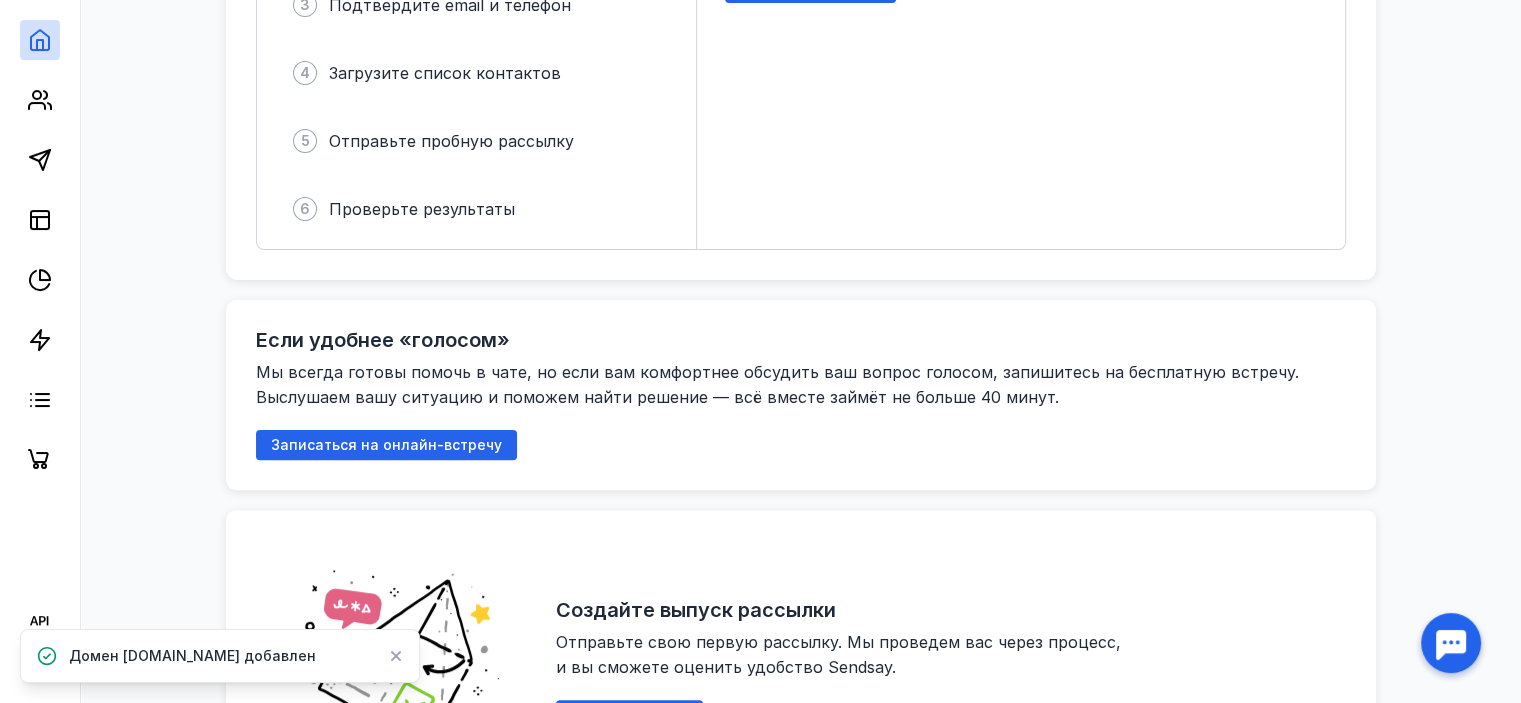 scroll, scrollTop: 0, scrollLeft: 0, axis: both 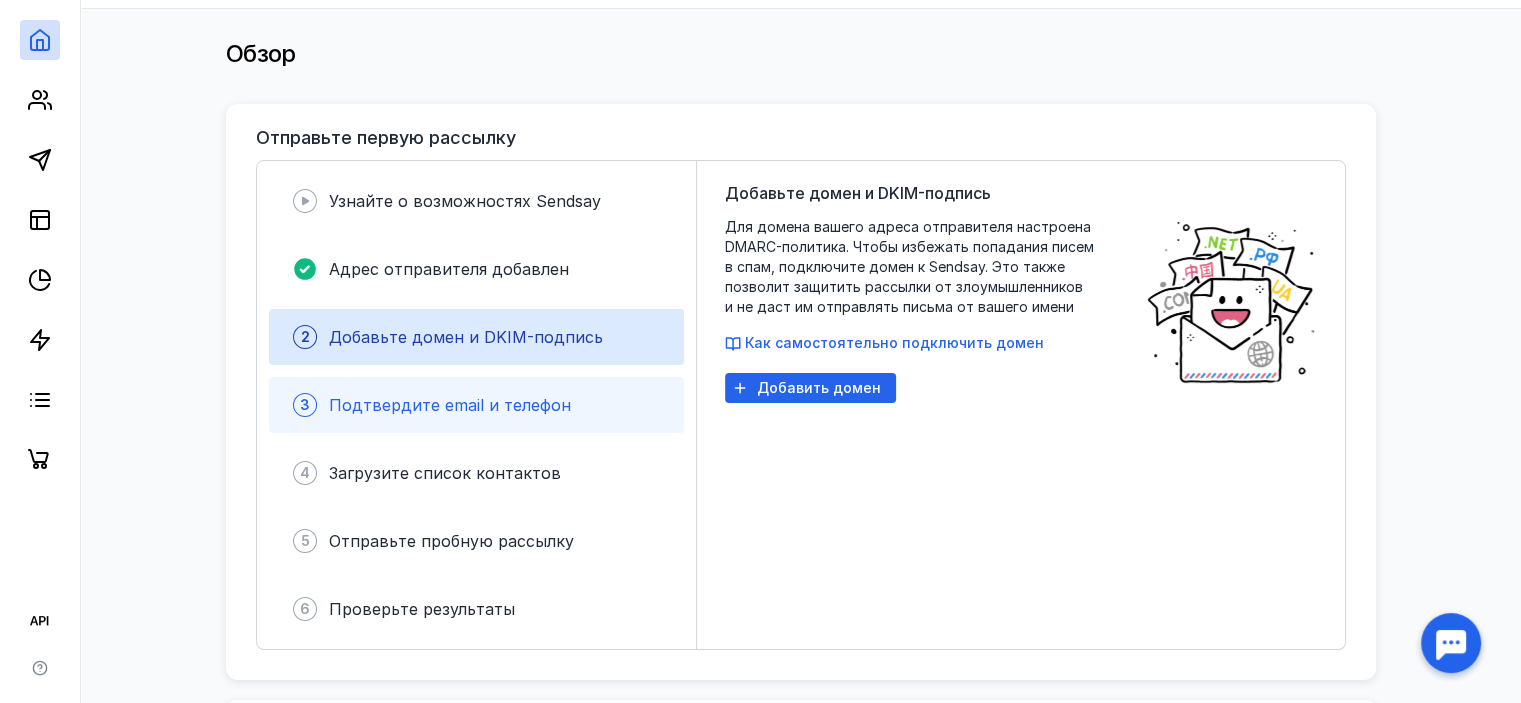 click on "Подтвердите email и телефон" at bounding box center (450, 405) 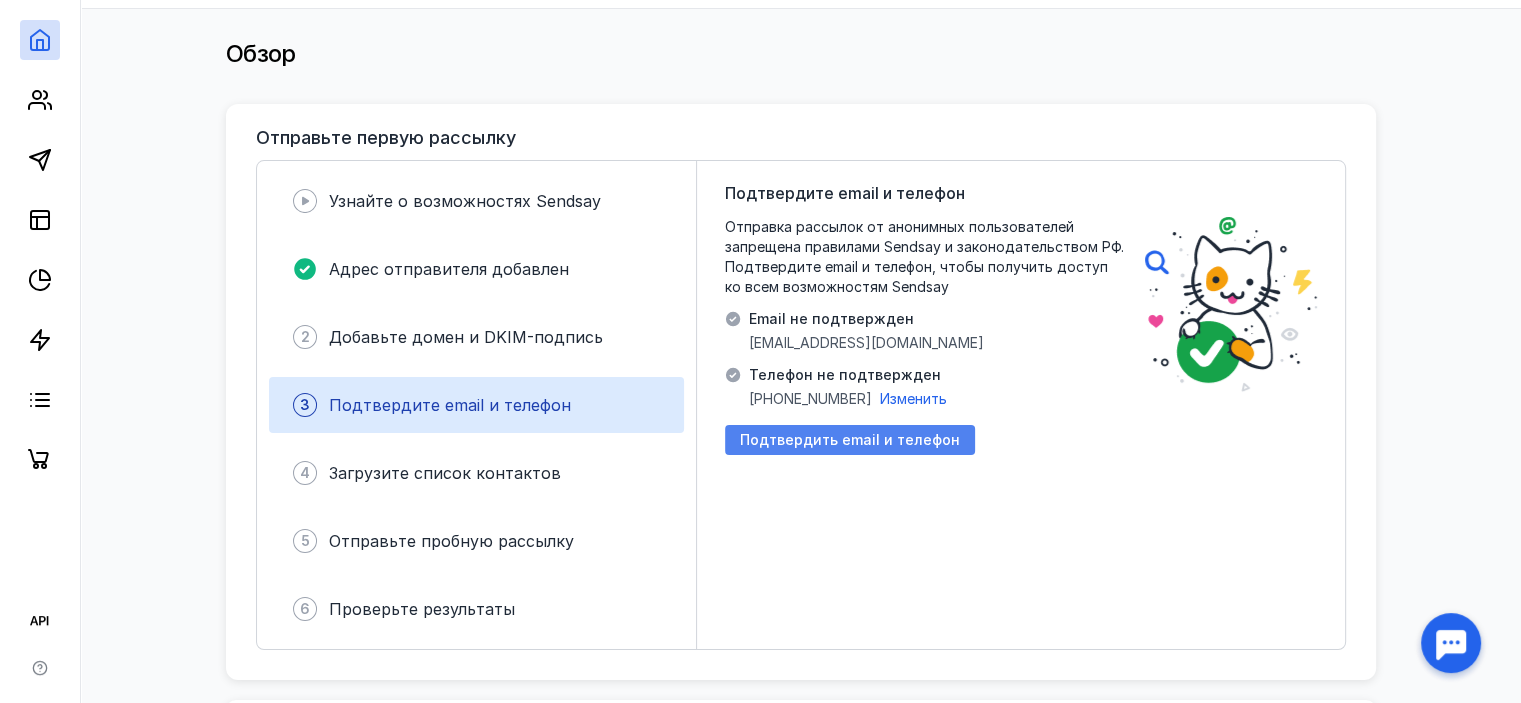 click on "Подтвердить email и телефон" at bounding box center [850, 440] 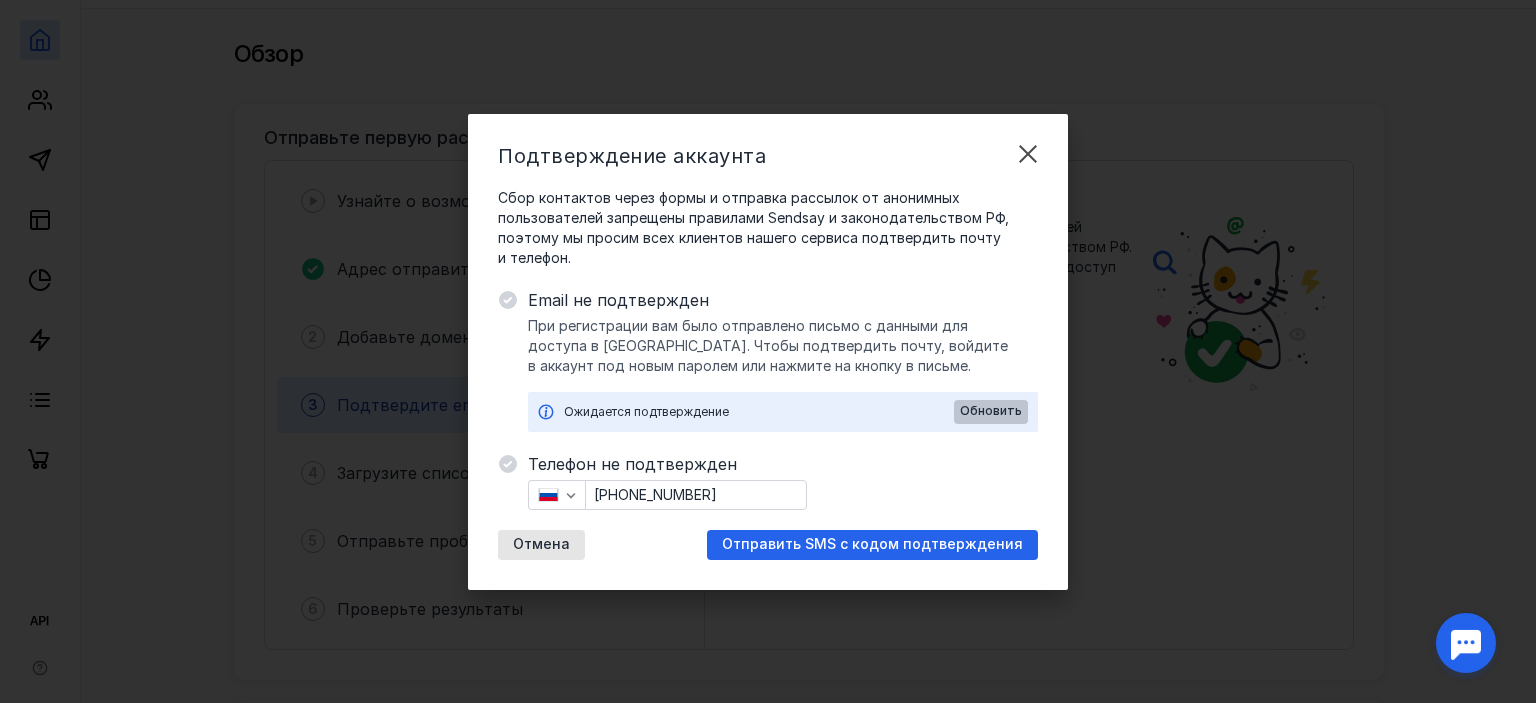 click on "Обновить" at bounding box center [991, 412] 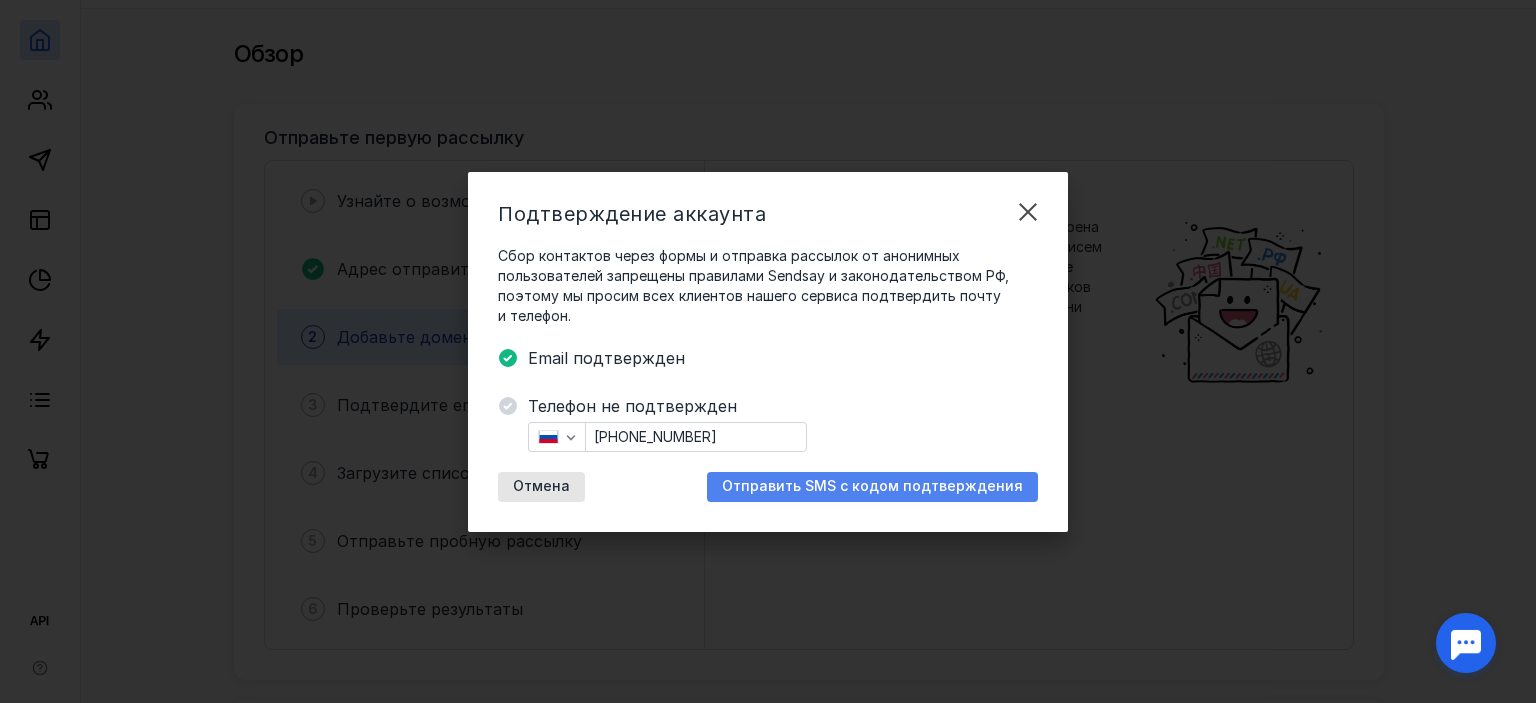 click on "Отправить SMS с кодом подтверждения" at bounding box center (872, 486) 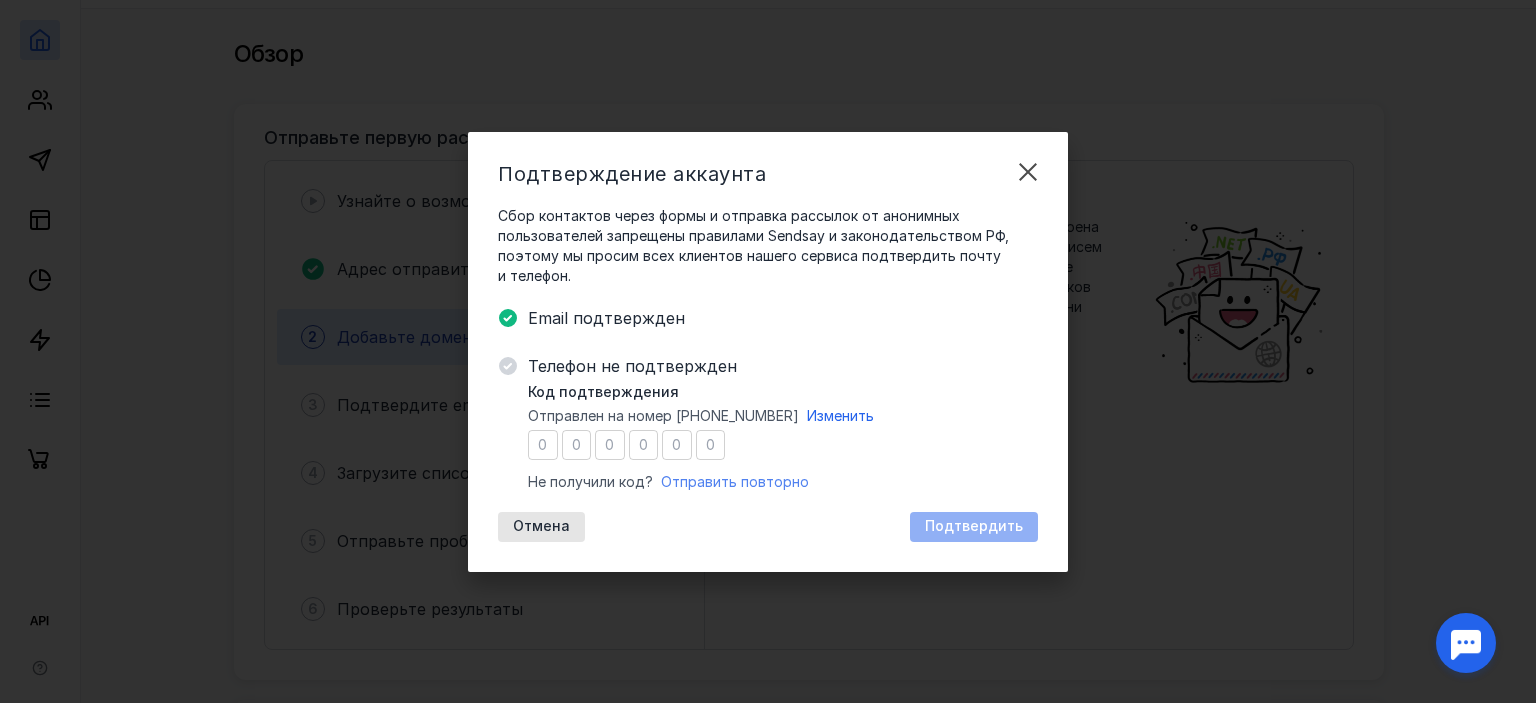 click on "Отправить повторно" at bounding box center (735, 481) 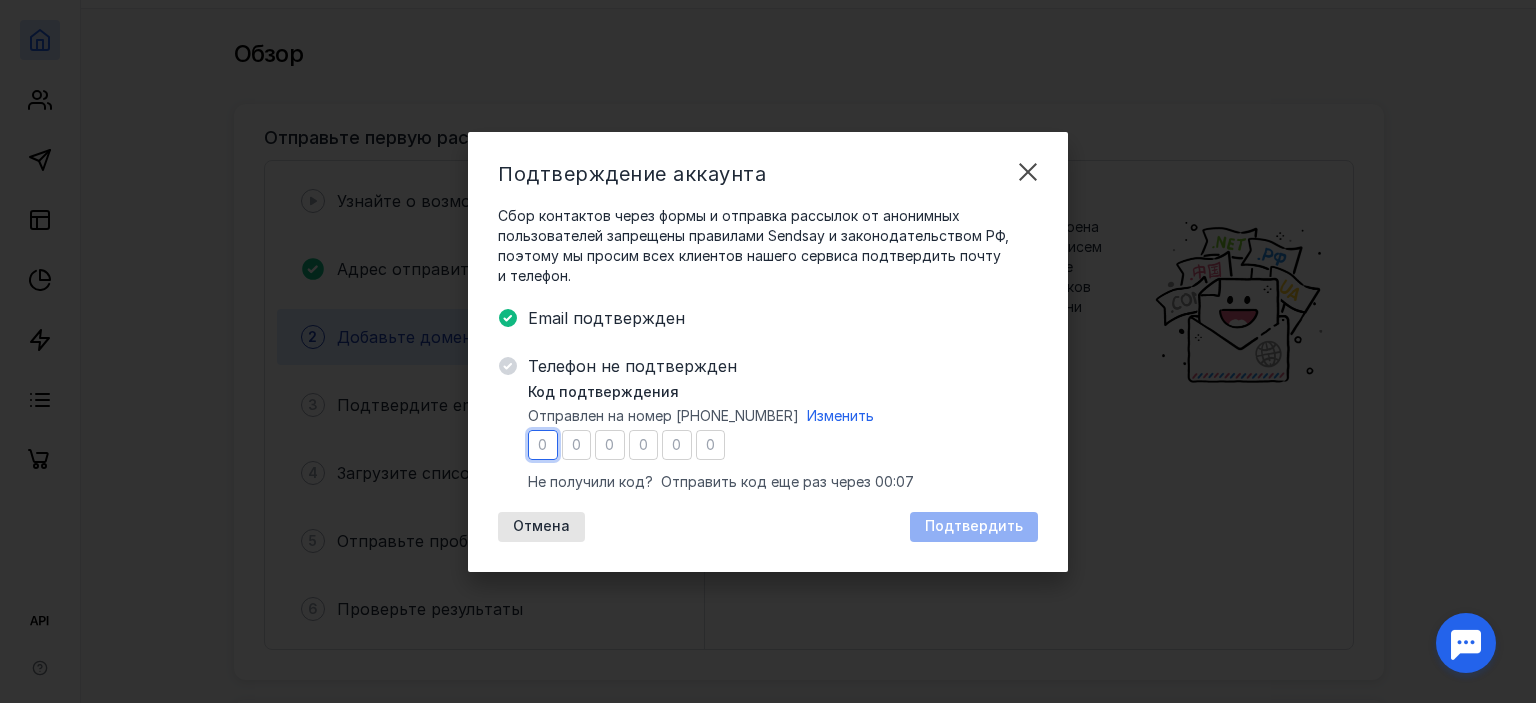 click at bounding box center [543, 445] 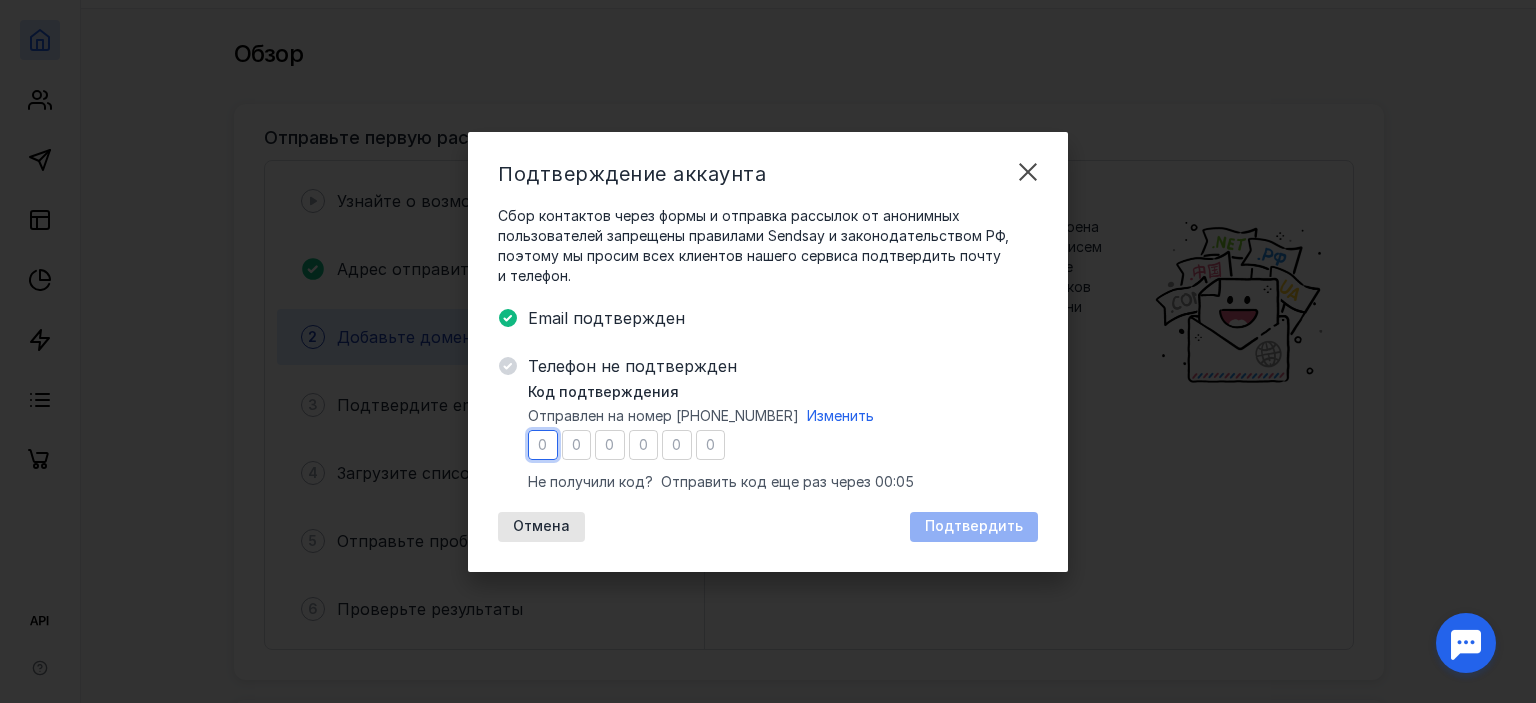 type on "2" 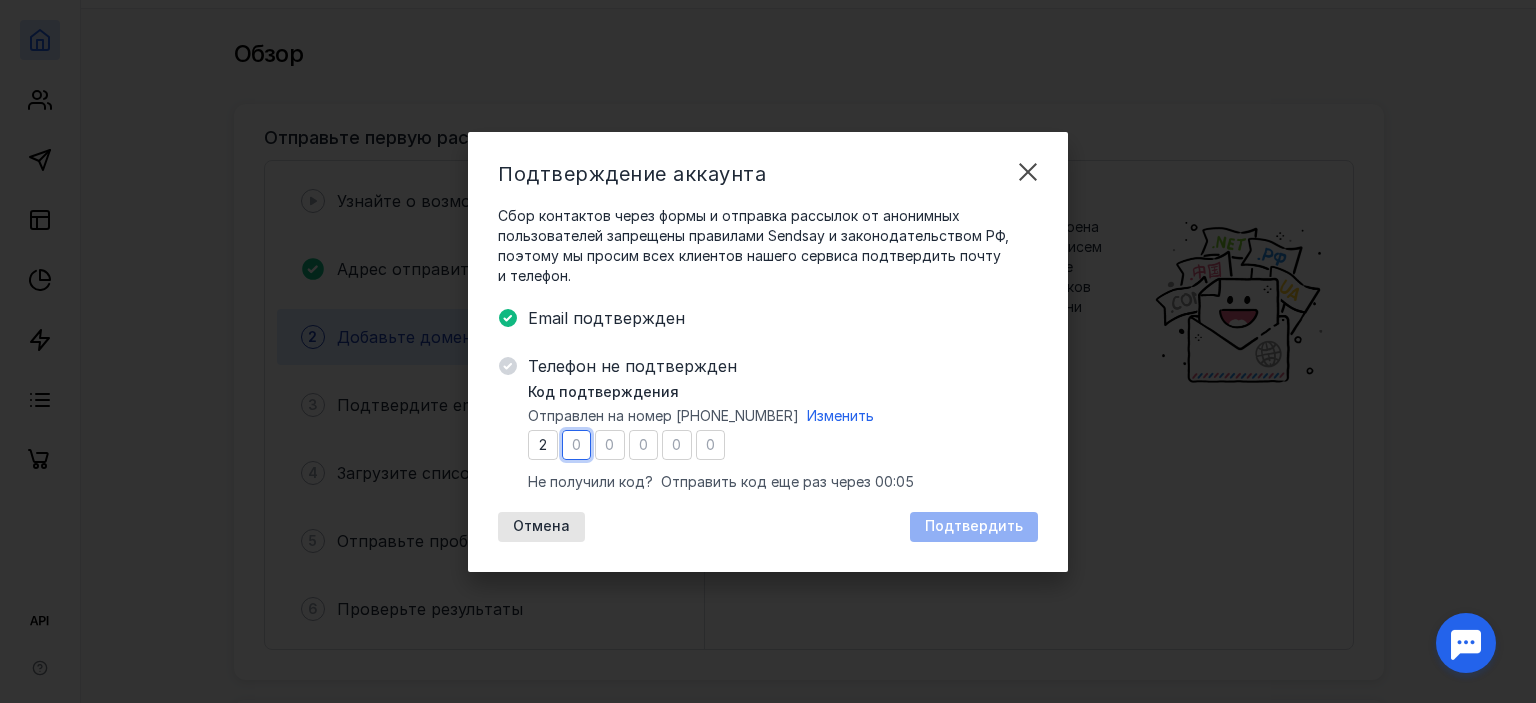 type on "1" 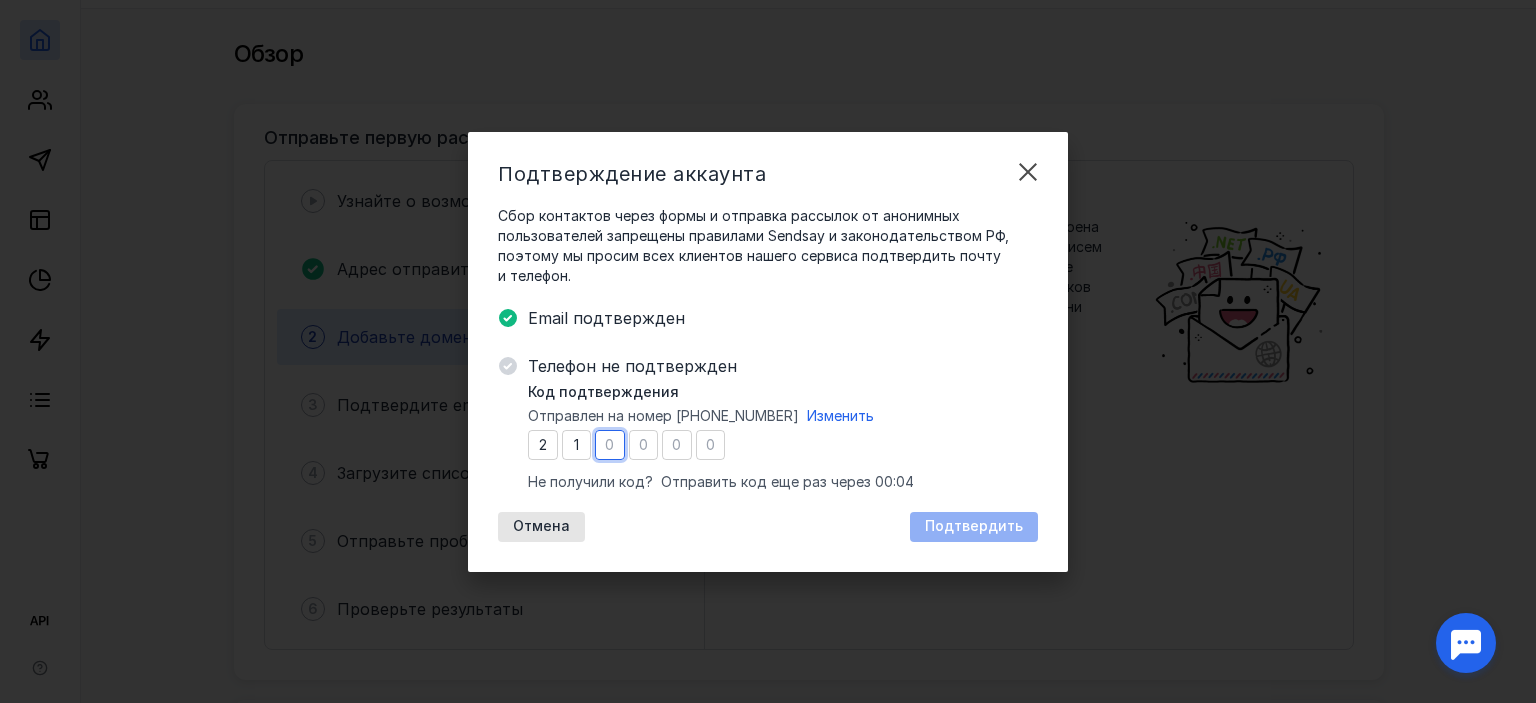 type on "9" 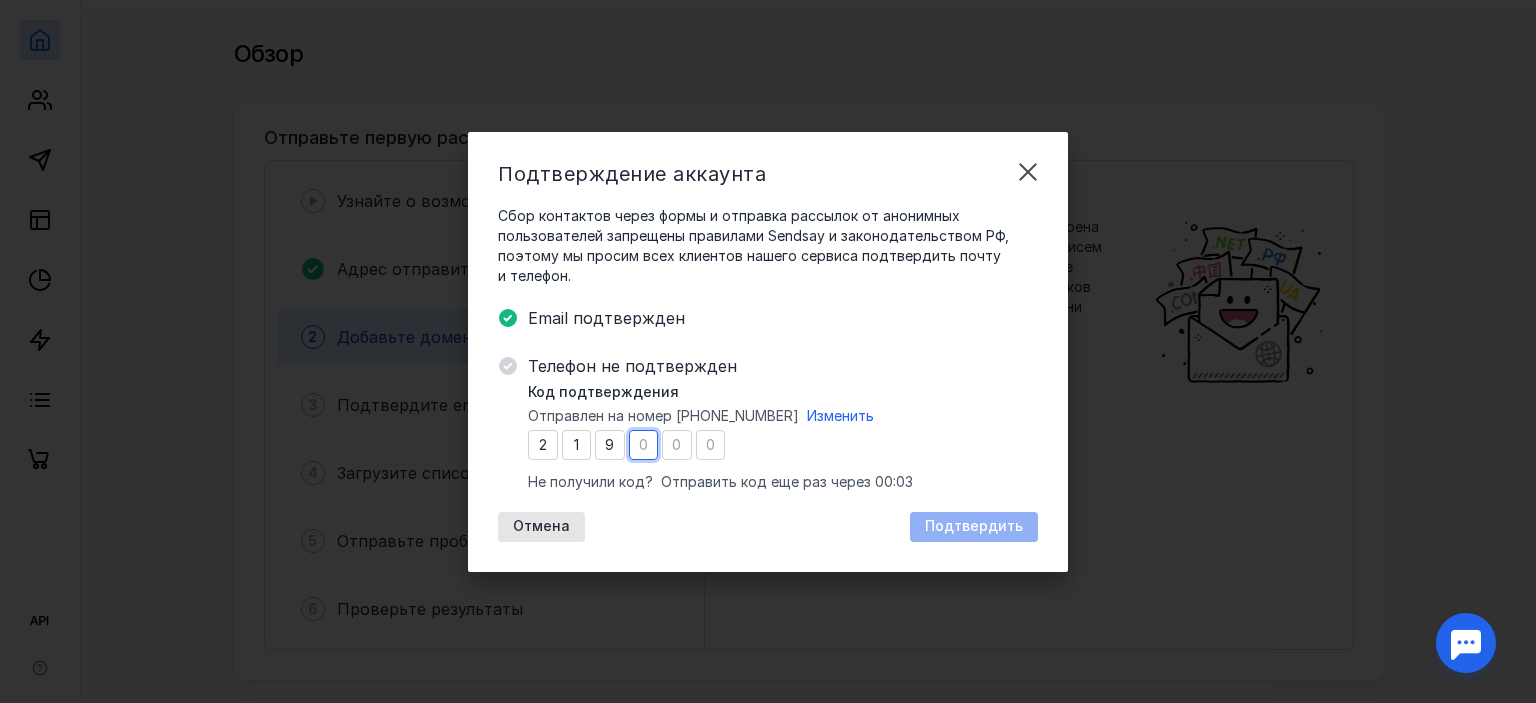 type on "5" 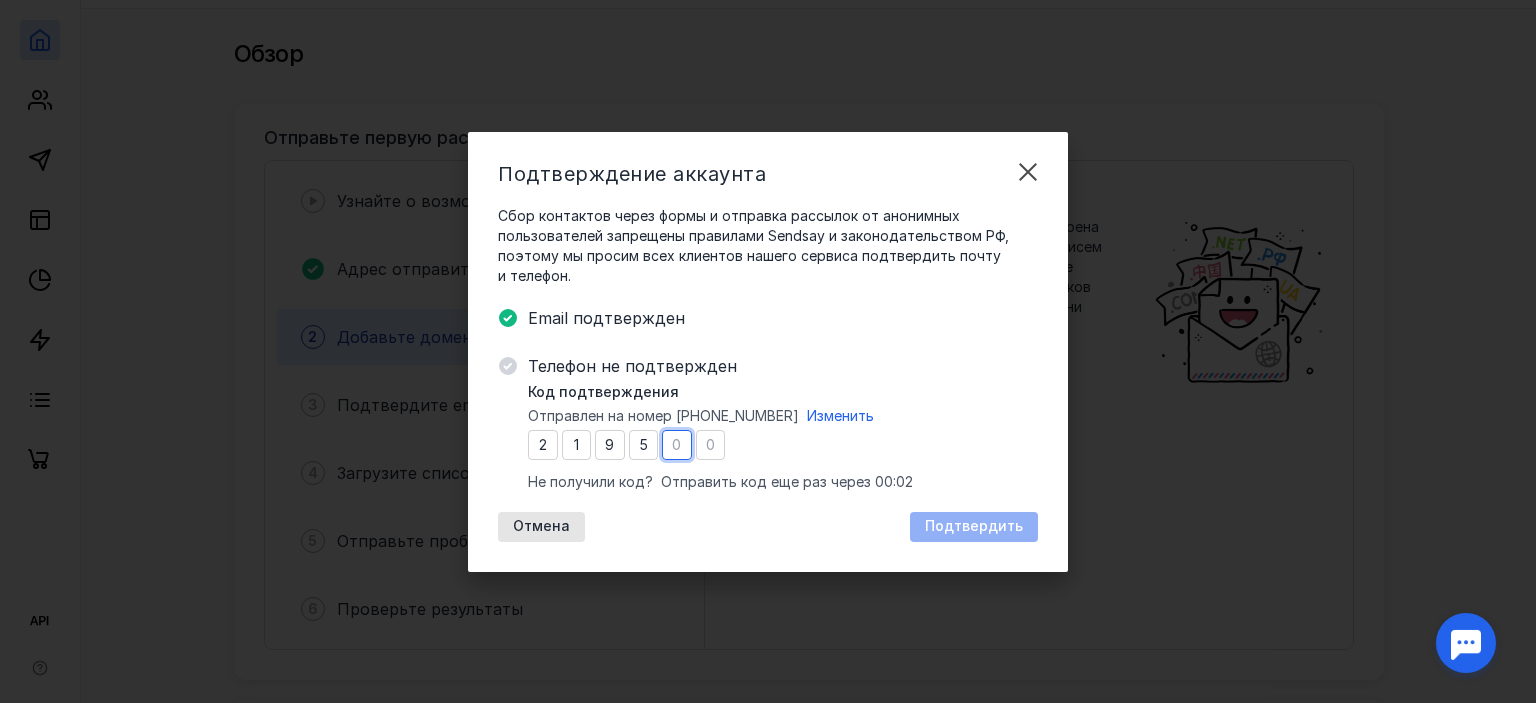 type on "7" 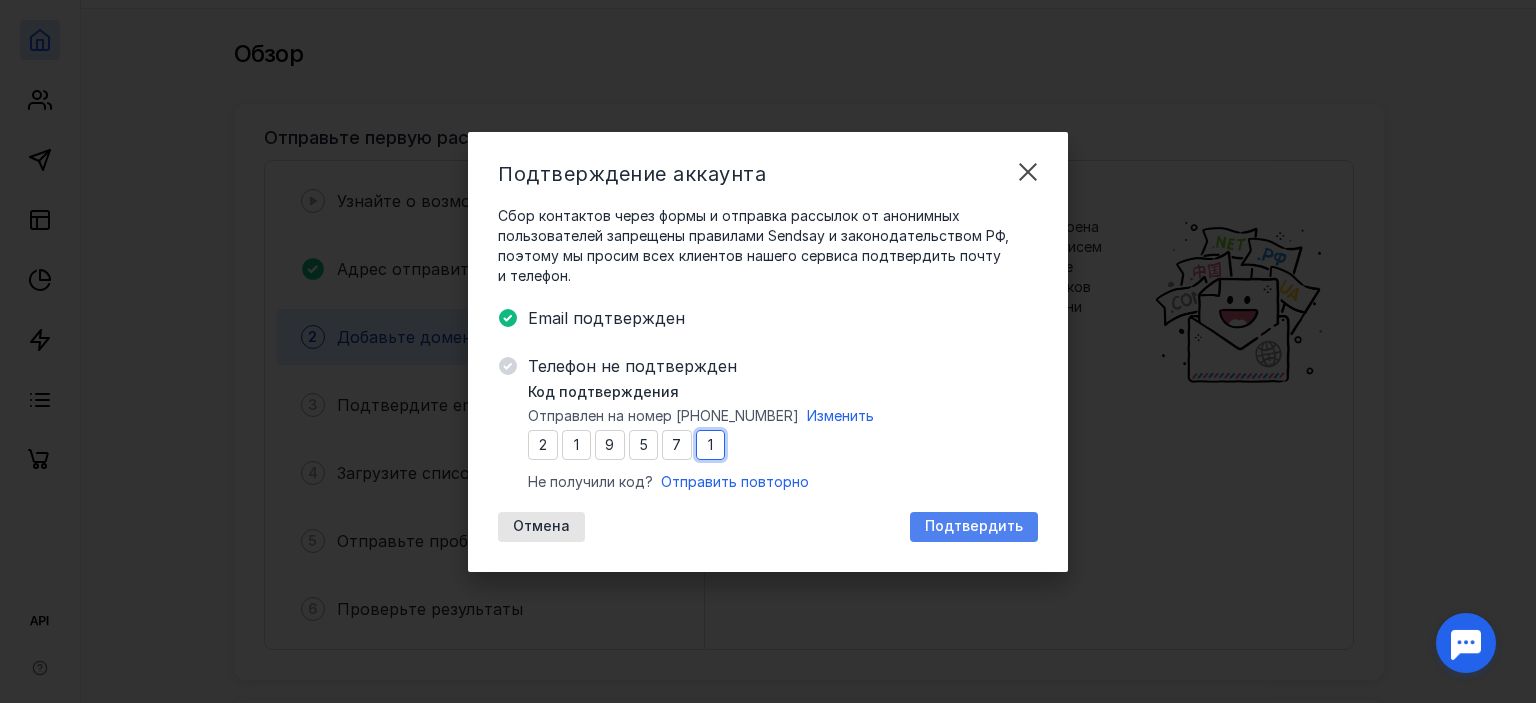 type on "1" 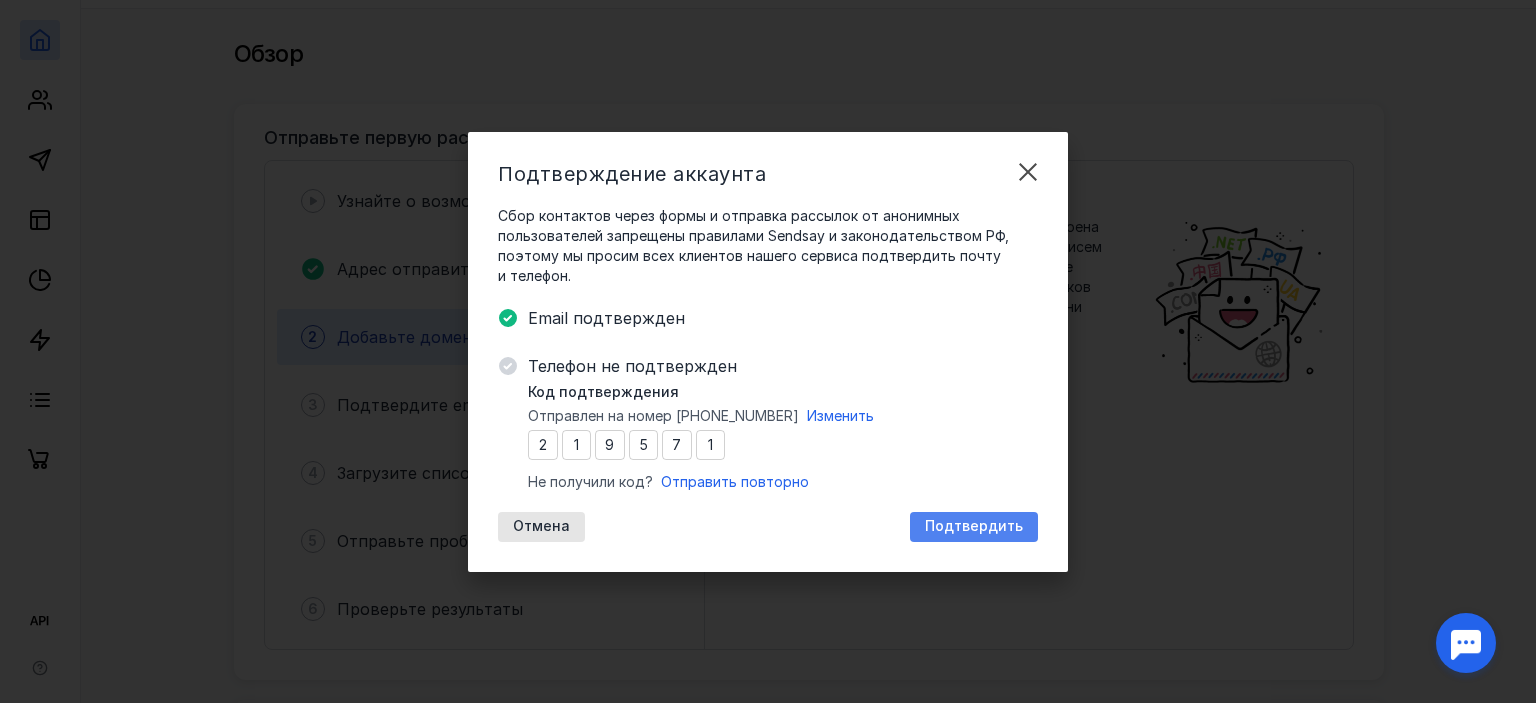 click on "Подтвердить" at bounding box center [974, 526] 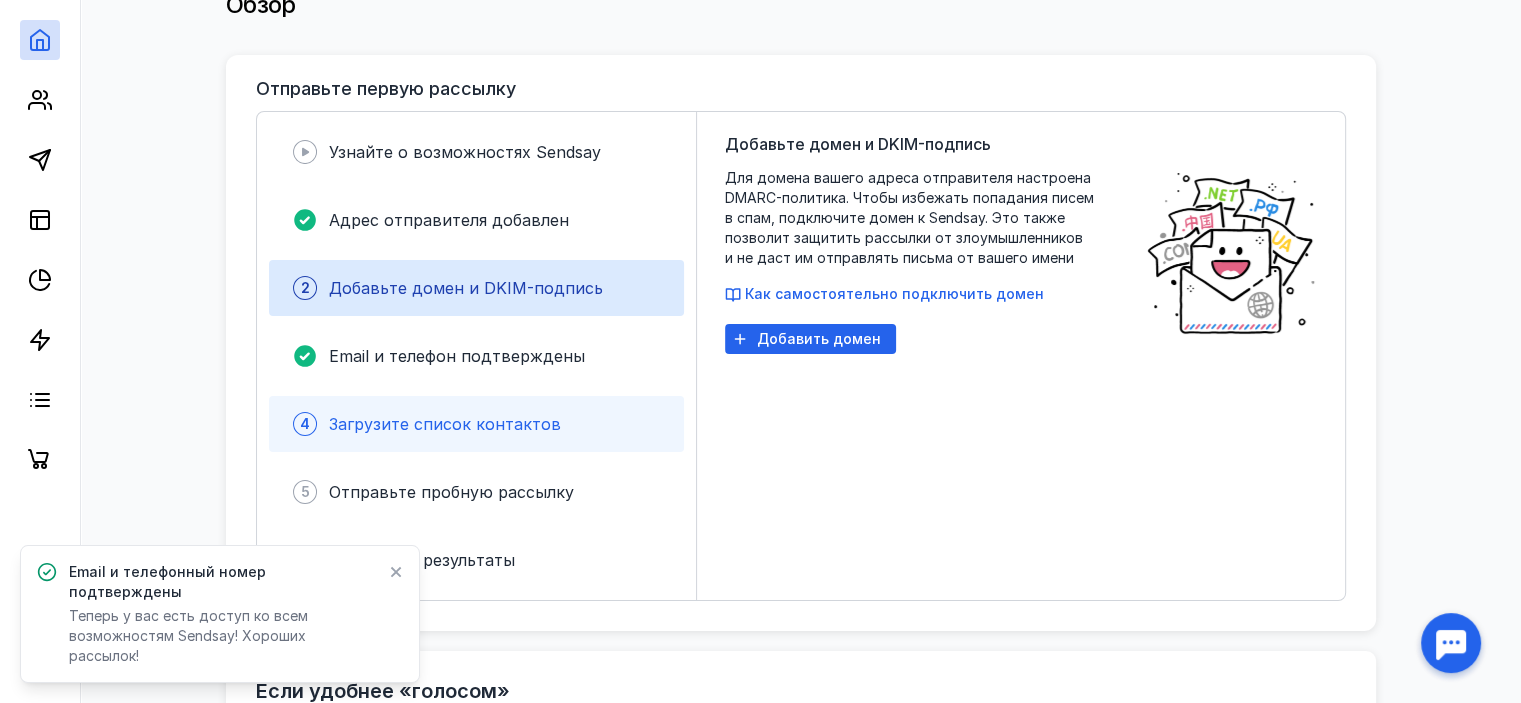 click on "Загрузите список контактов" at bounding box center [445, 424] 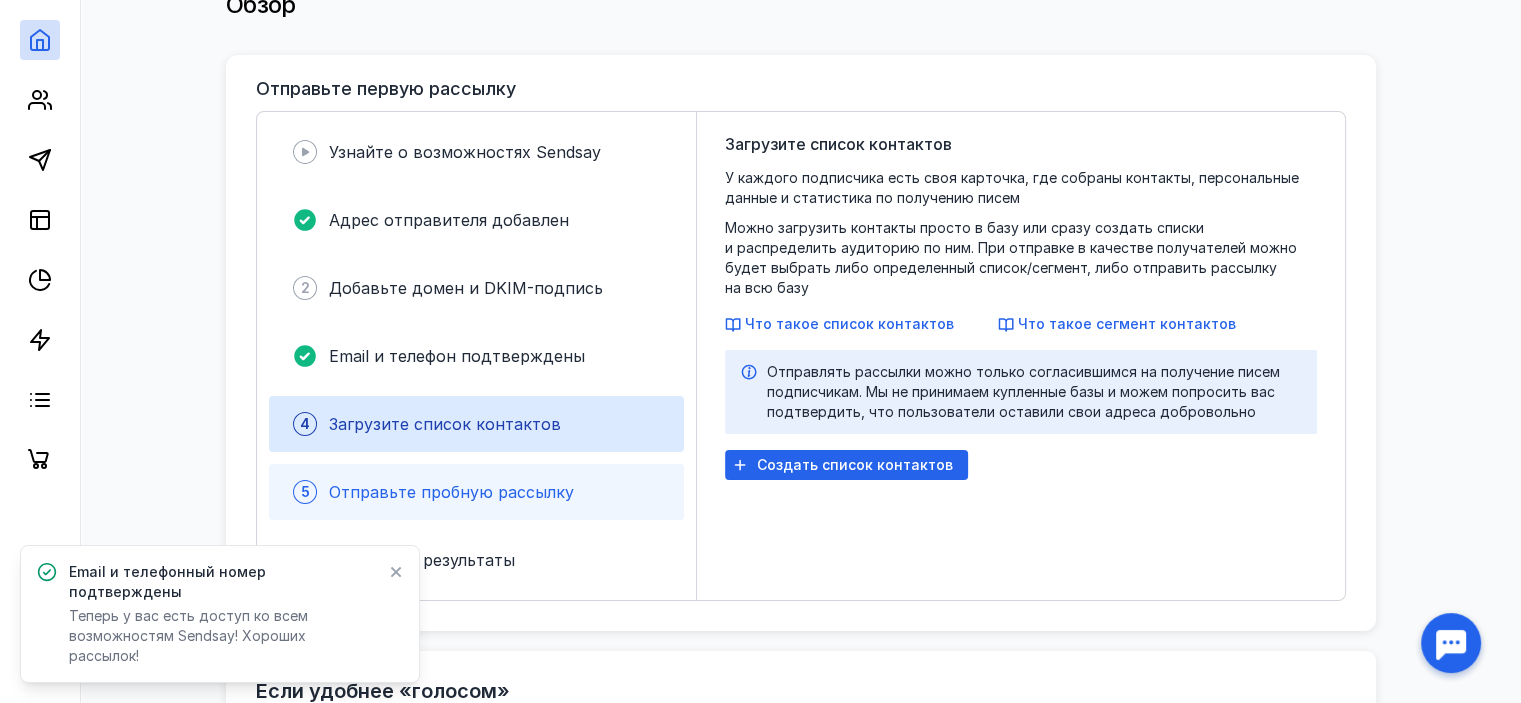 click on "Отправьте пробную рассылку" at bounding box center [451, 492] 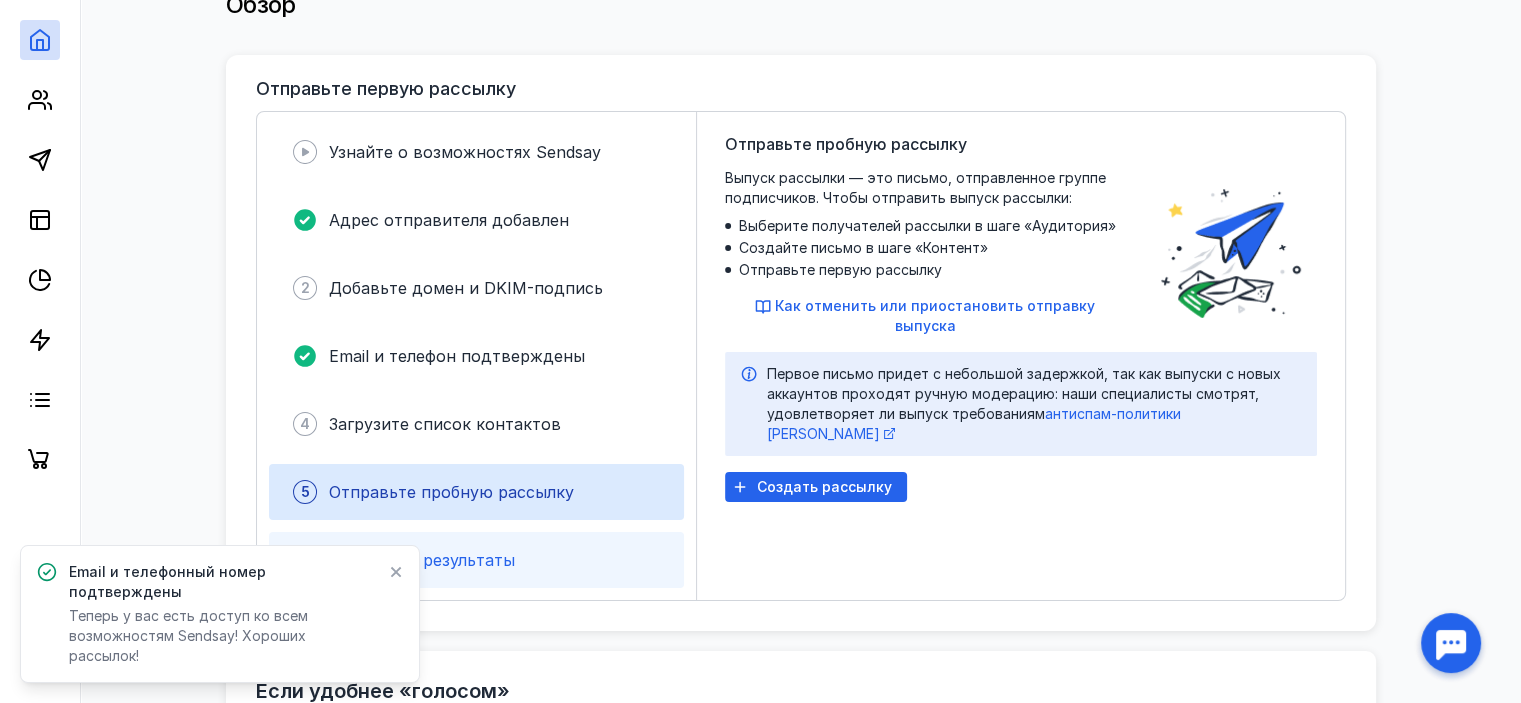 click on "Проверьте результаты" at bounding box center (422, 560) 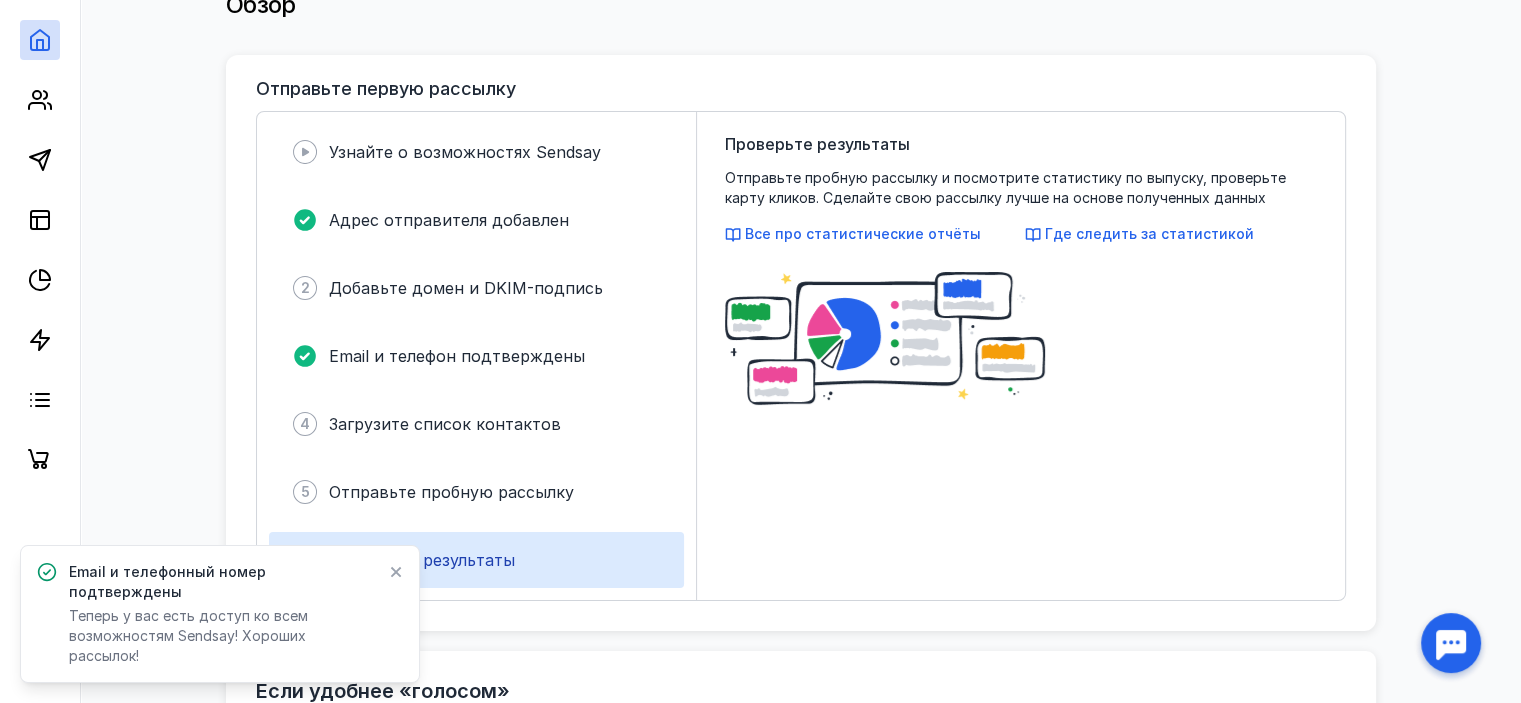 click at bounding box center (40, 240) 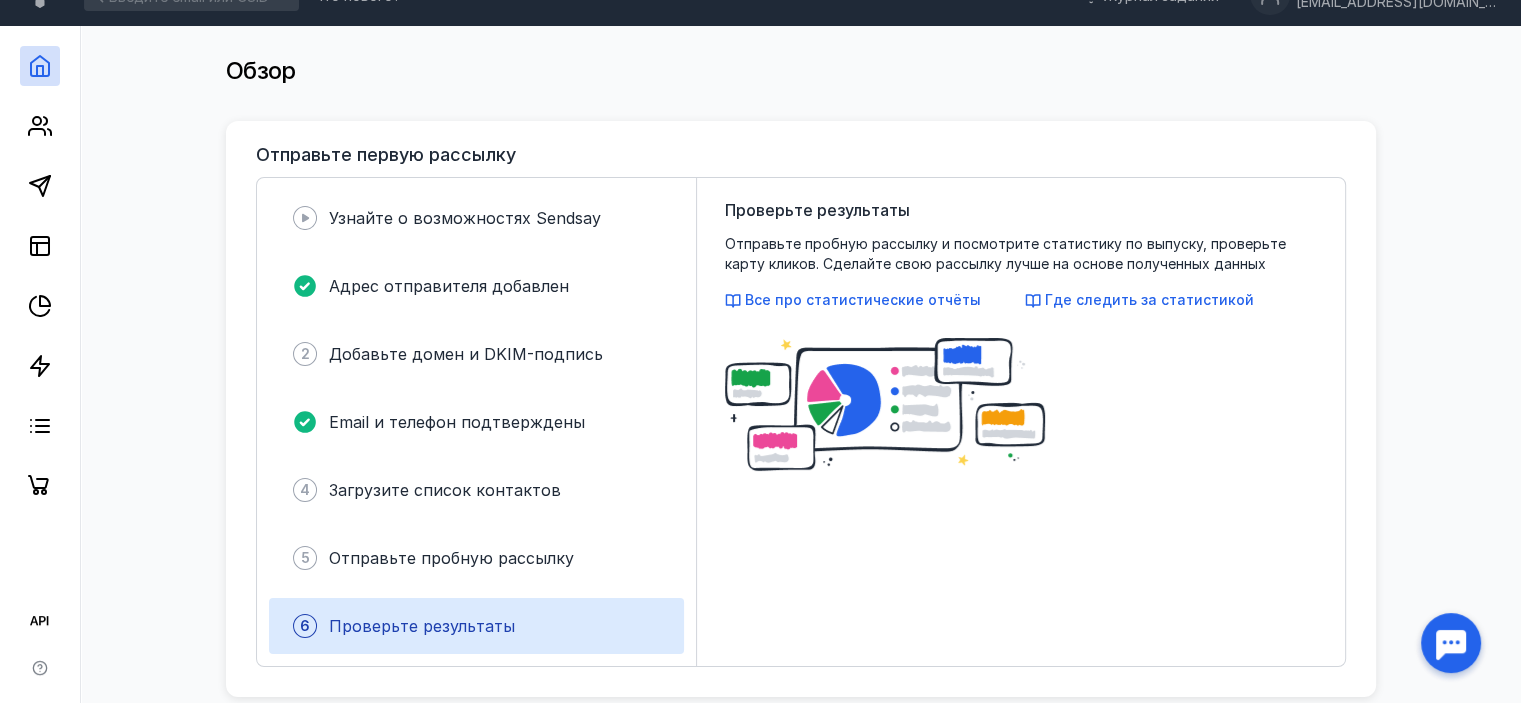 scroll, scrollTop: 0, scrollLeft: 0, axis: both 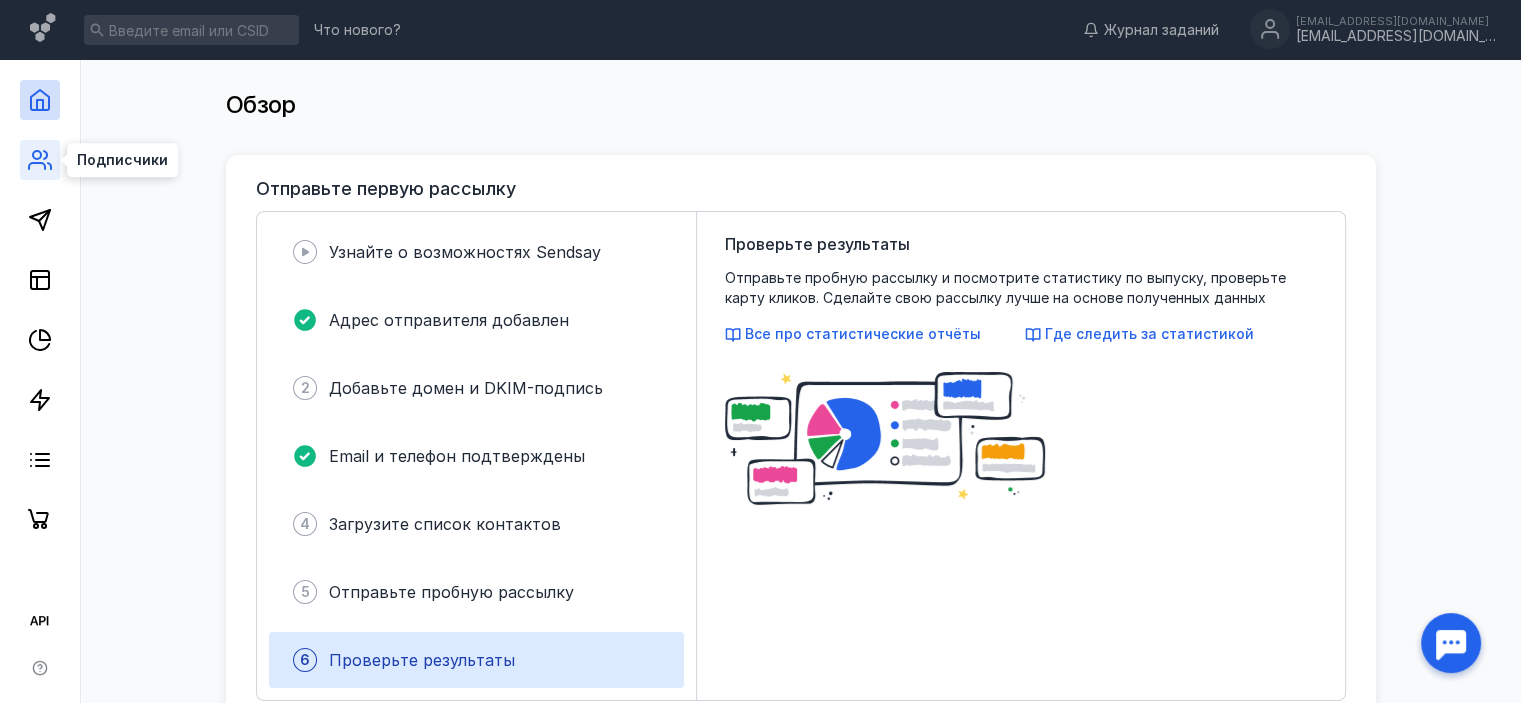 click 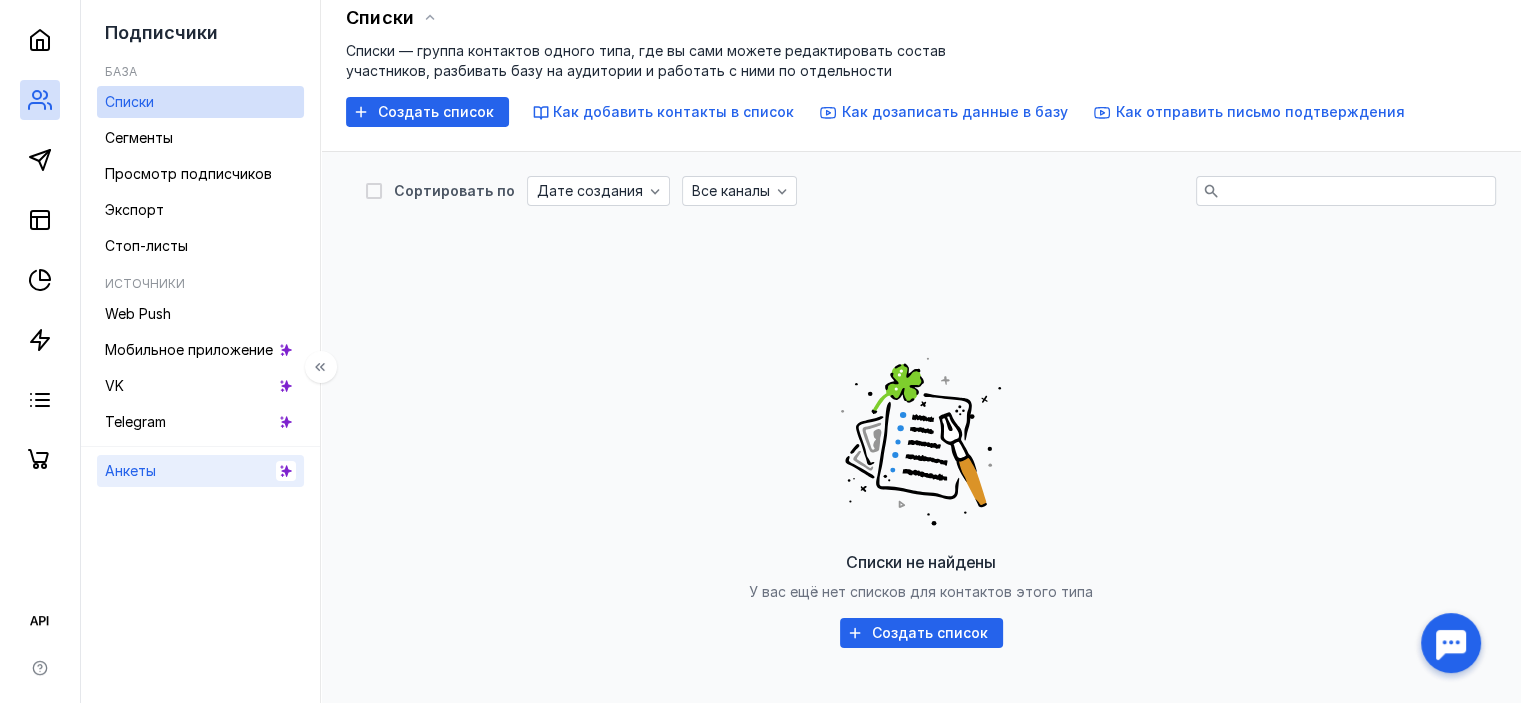 scroll, scrollTop: 0, scrollLeft: 0, axis: both 